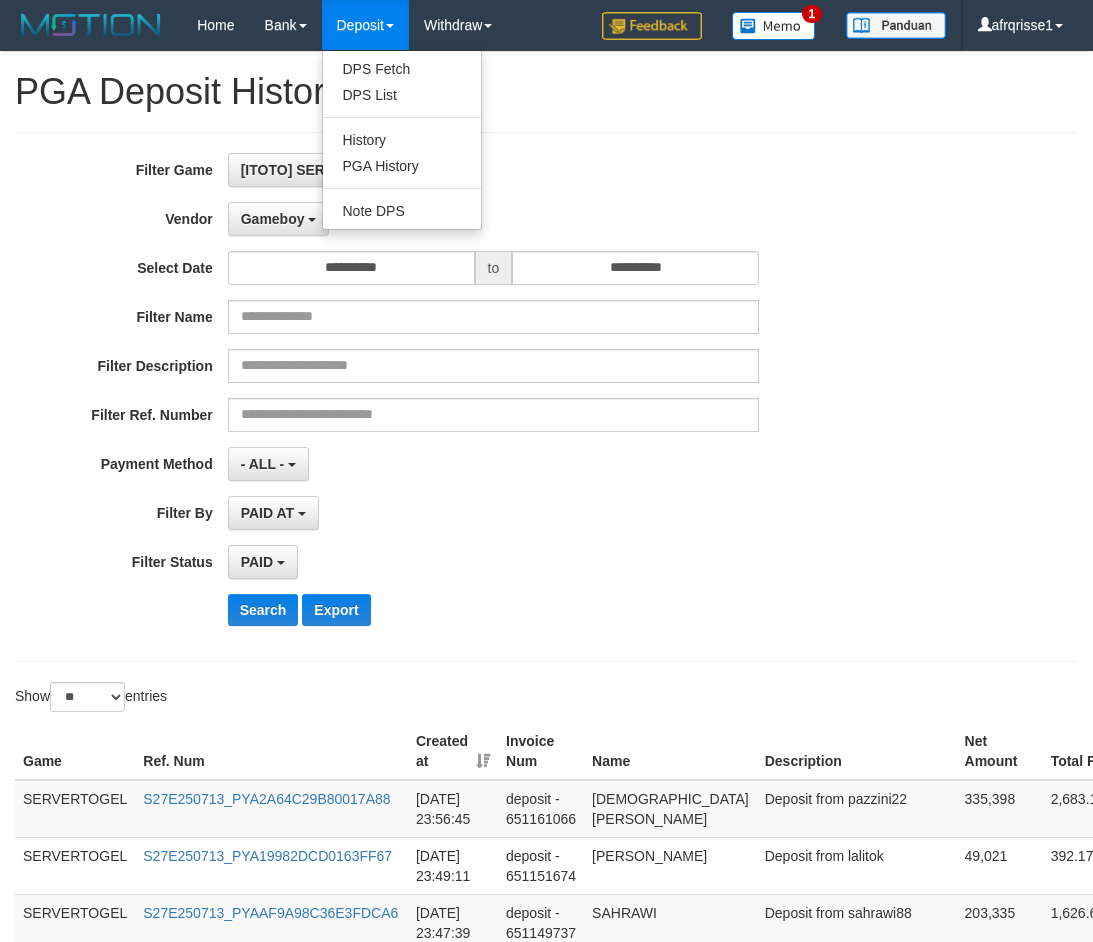 select on "**********" 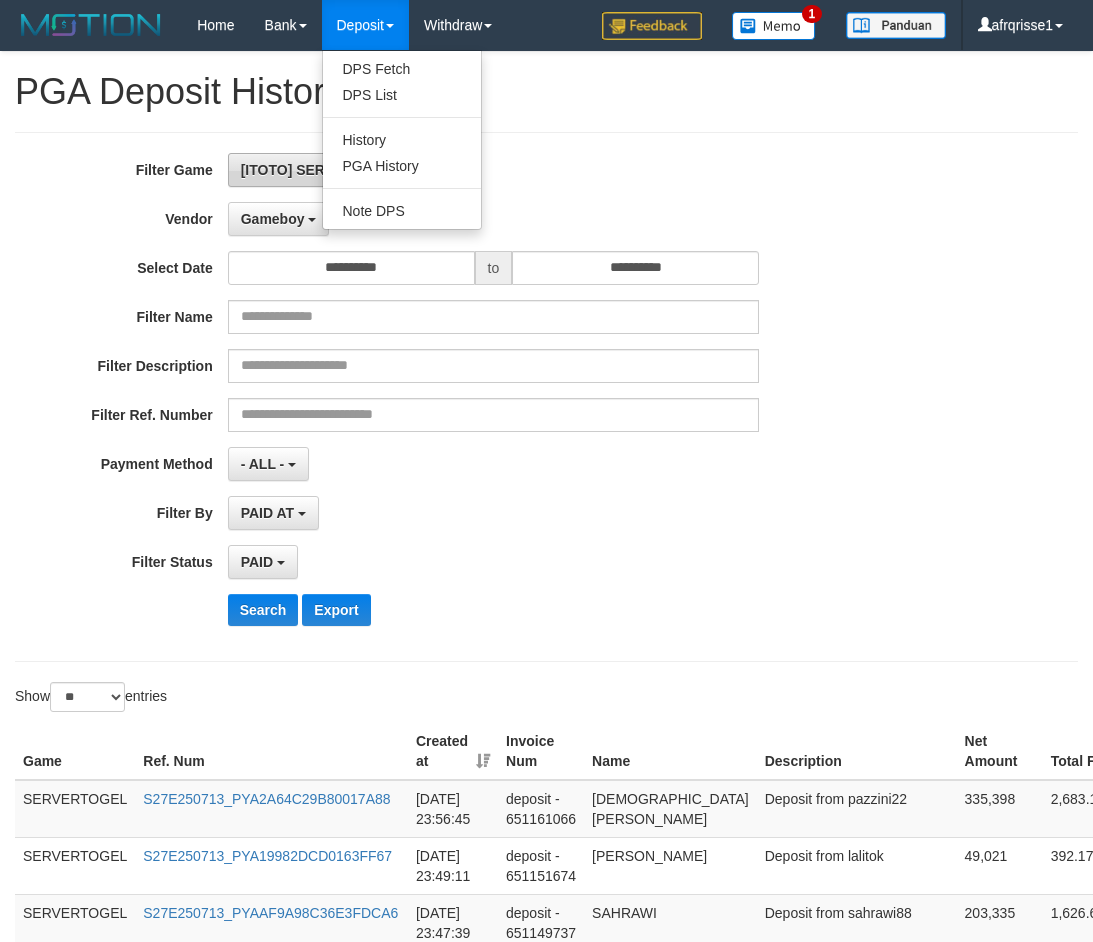 scroll, scrollTop: 0, scrollLeft: 130, axis: horizontal 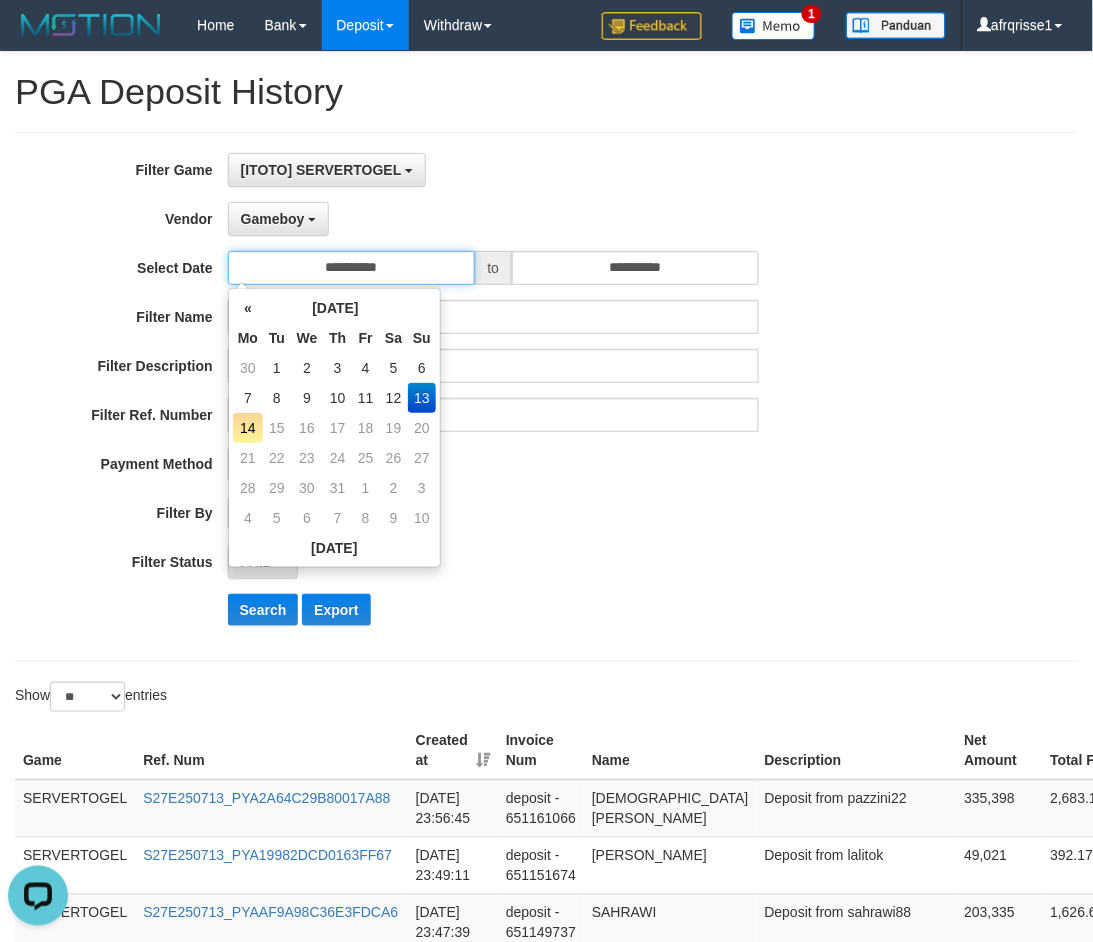 click on "**********" at bounding box center [351, 268] 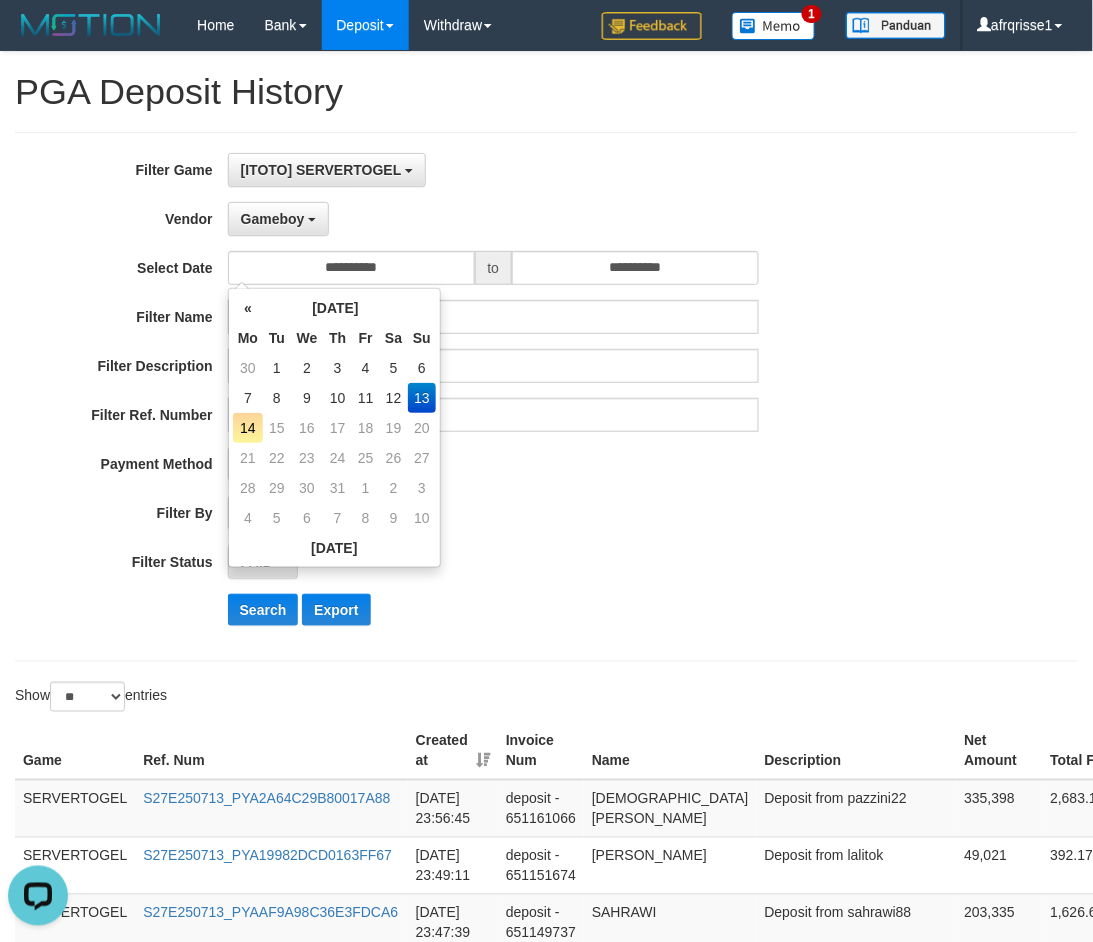 click on "14" at bounding box center [248, 428] 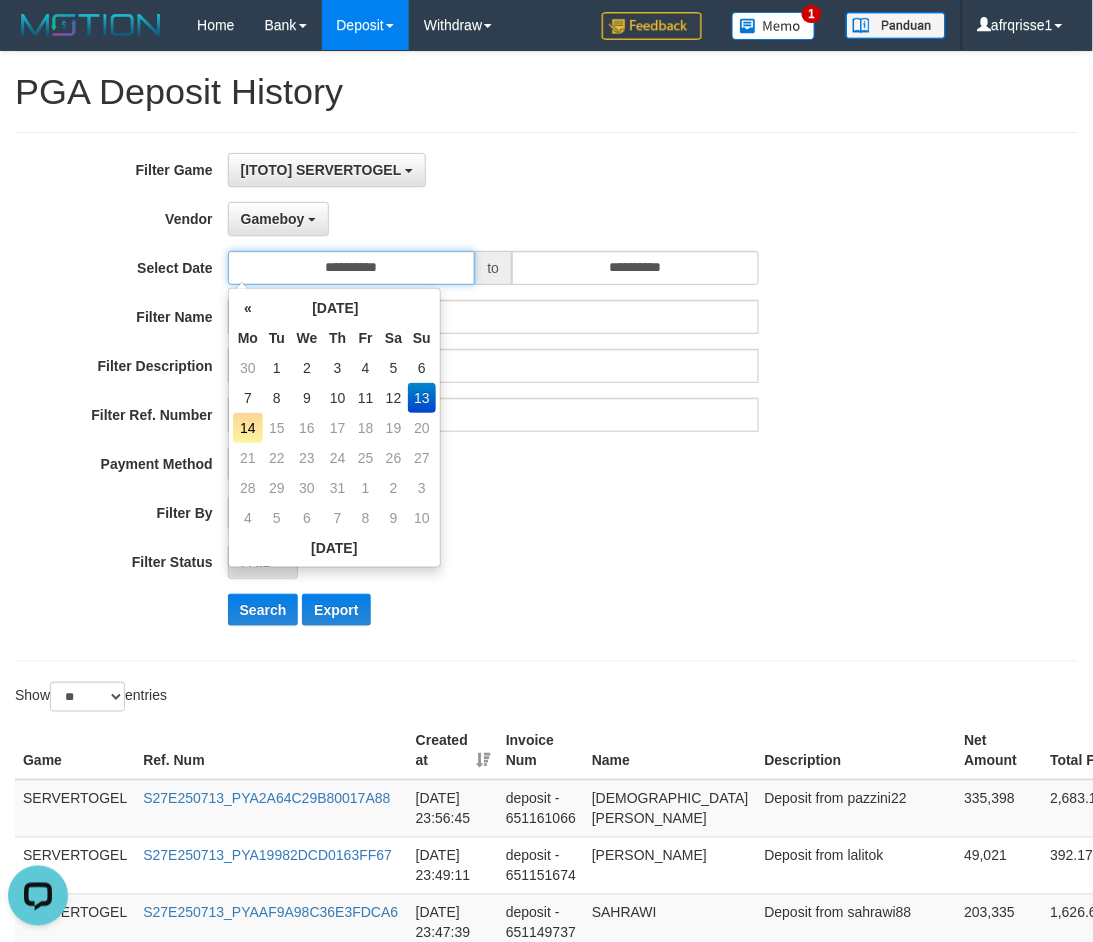 type on "**********" 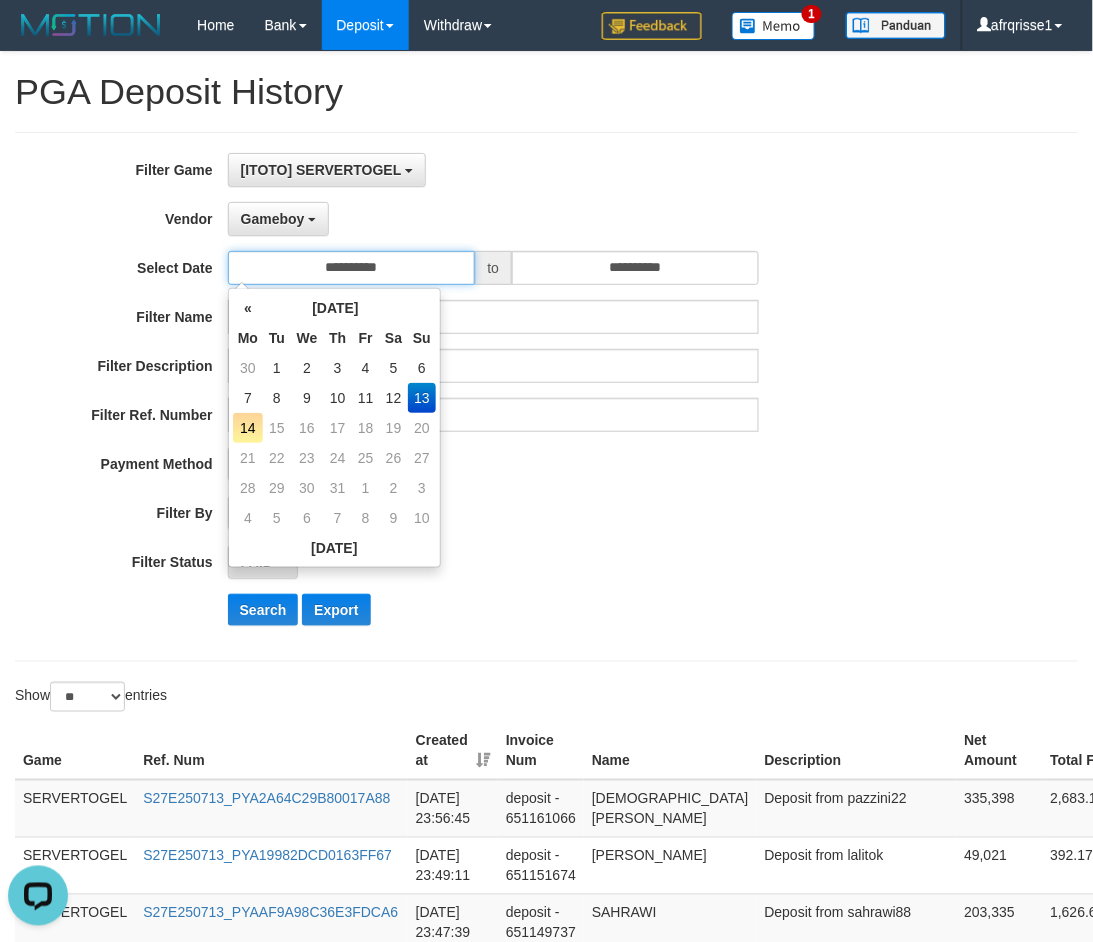 type on "**********" 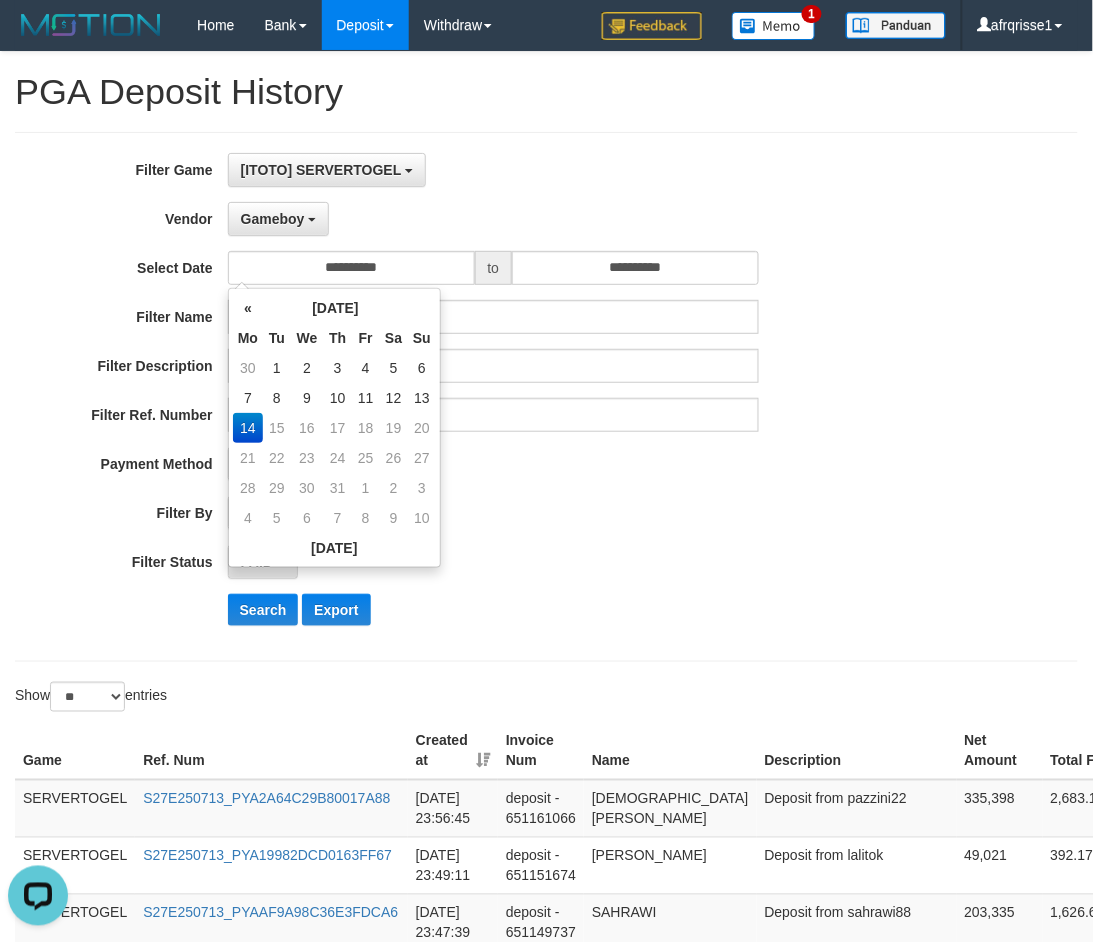 drag, startPoint x: 706, startPoint y: 563, endPoint x: 675, endPoint y: 531, distance: 44.553337 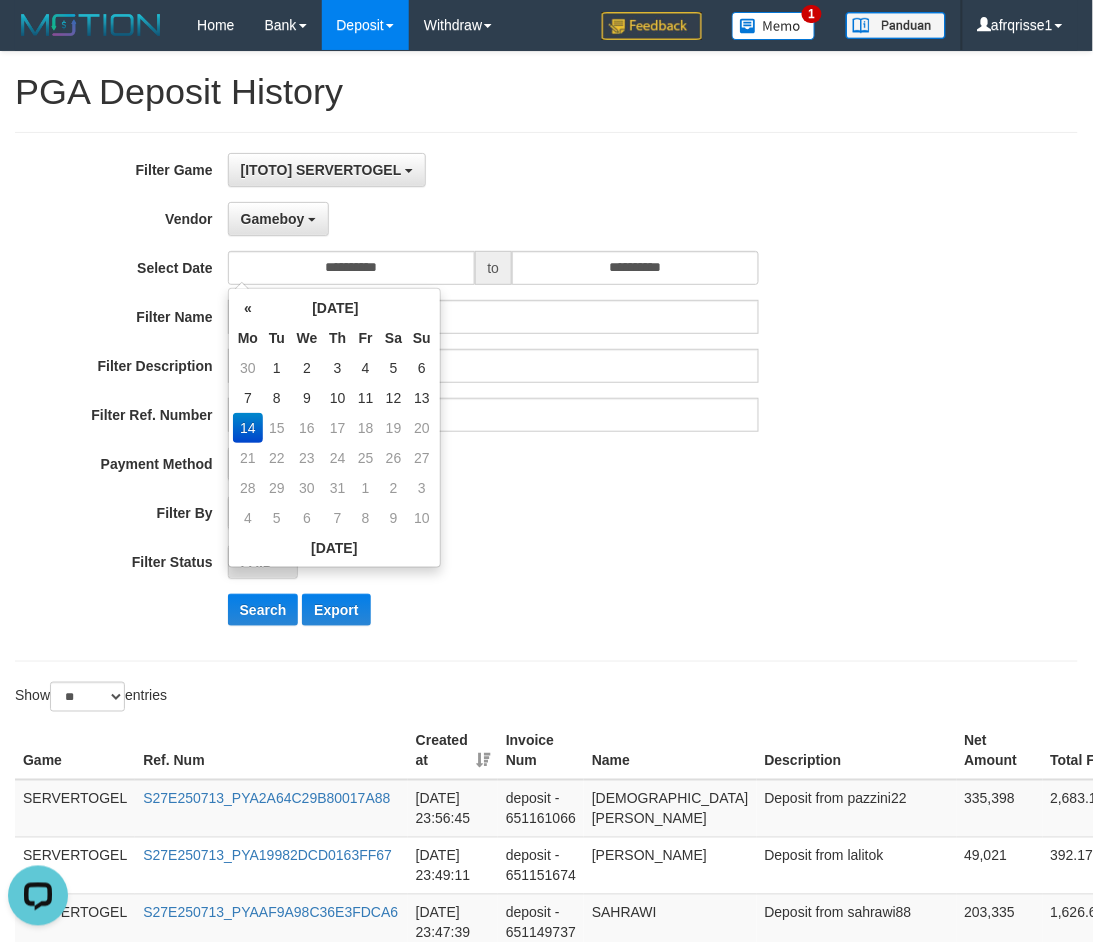click on "PAID								    SELECT ALL  - ALL -  SELECT STATUS
PENDING/UNPAID
PAID
CANCELED
EXPIRED" at bounding box center [493, 562] 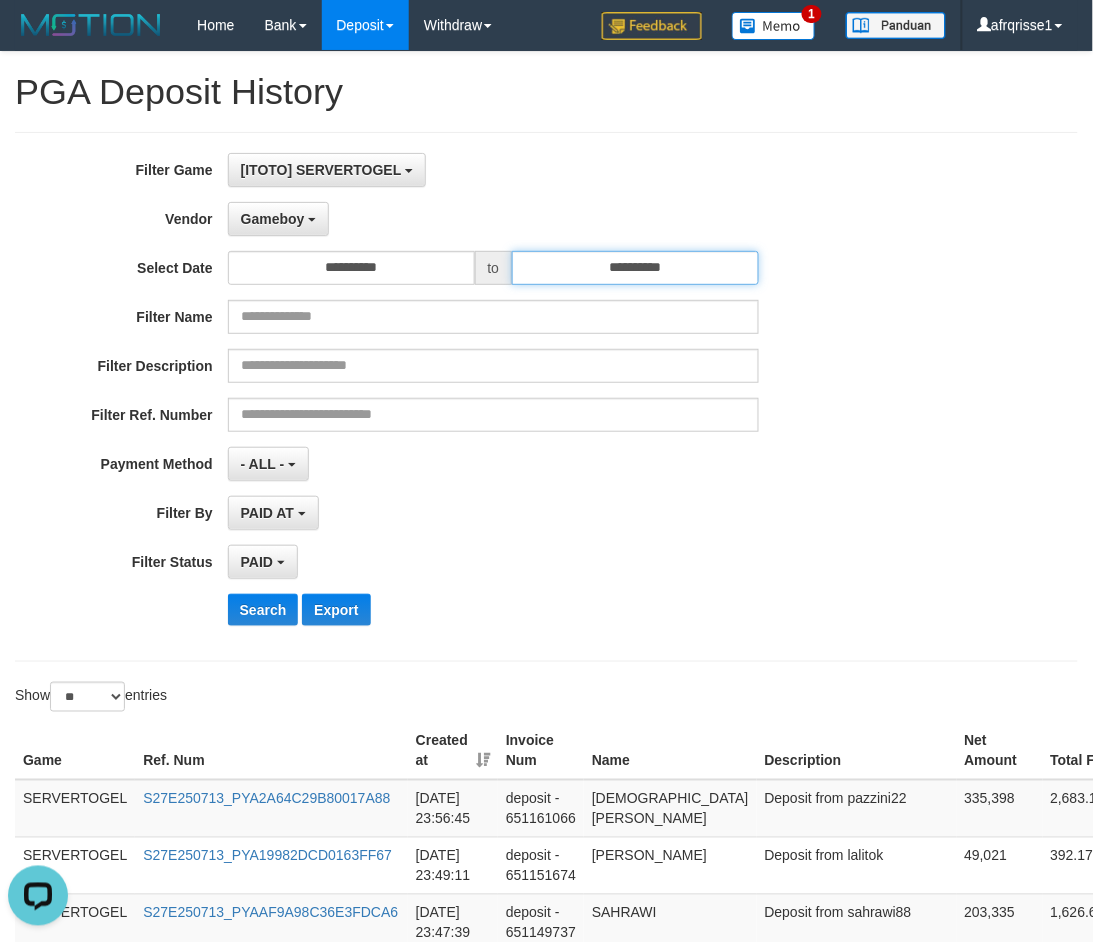 click on "**********" at bounding box center (635, 268) 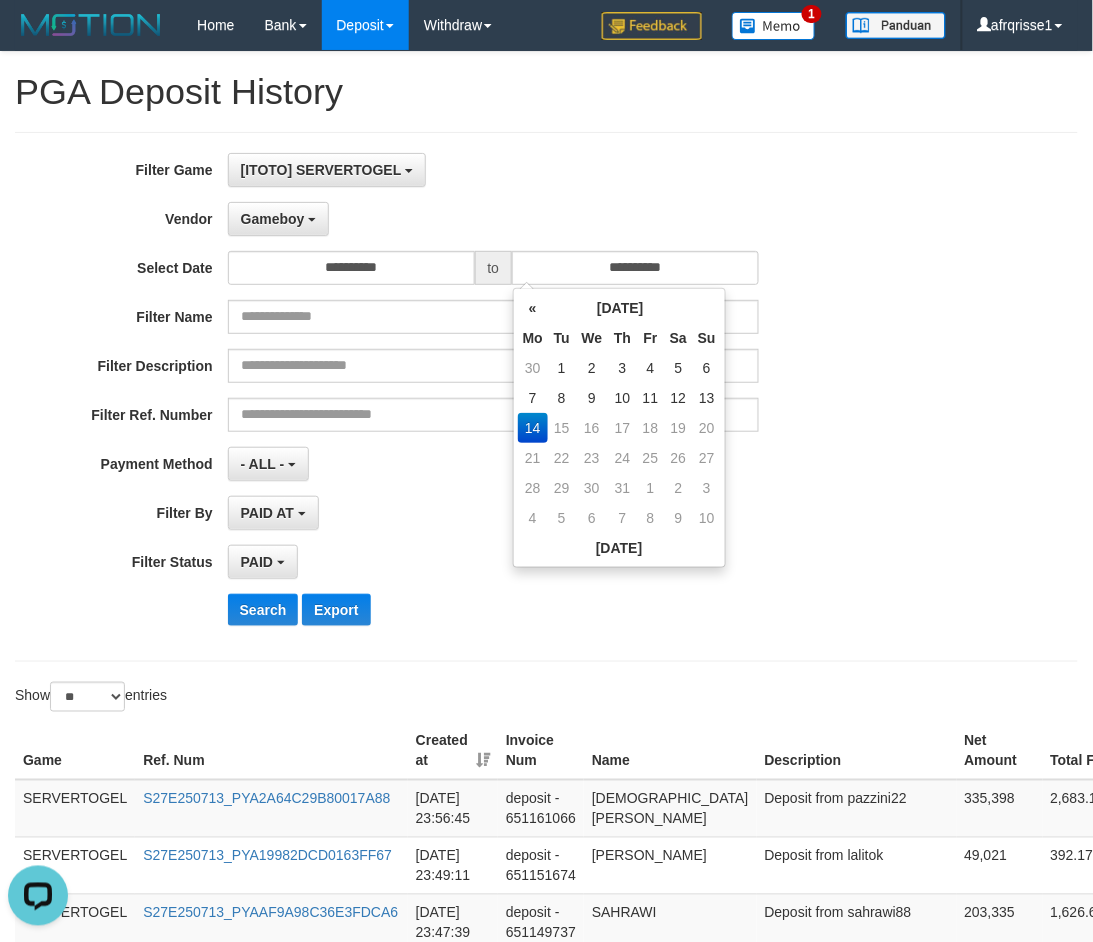click on "14" at bounding box center (533, 428) 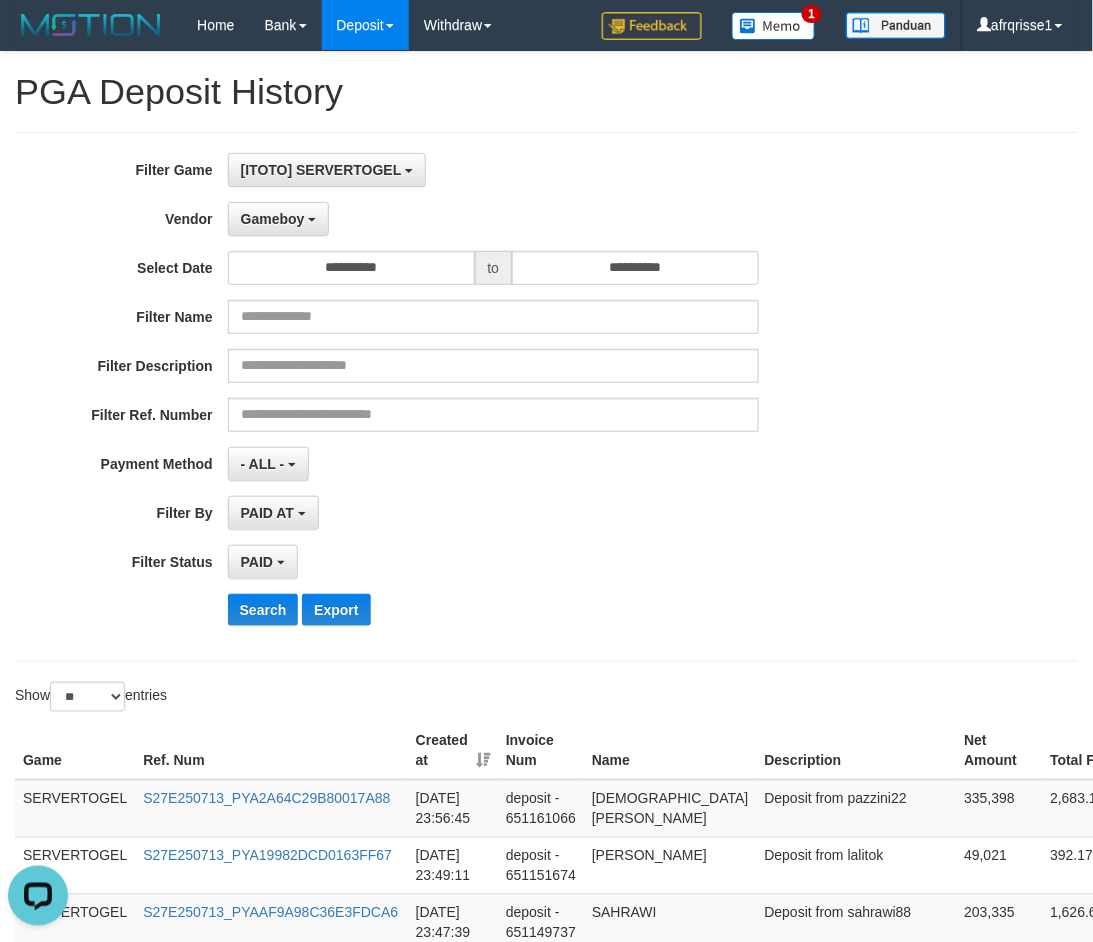 click on "**********" at bounding box center (455, 562) 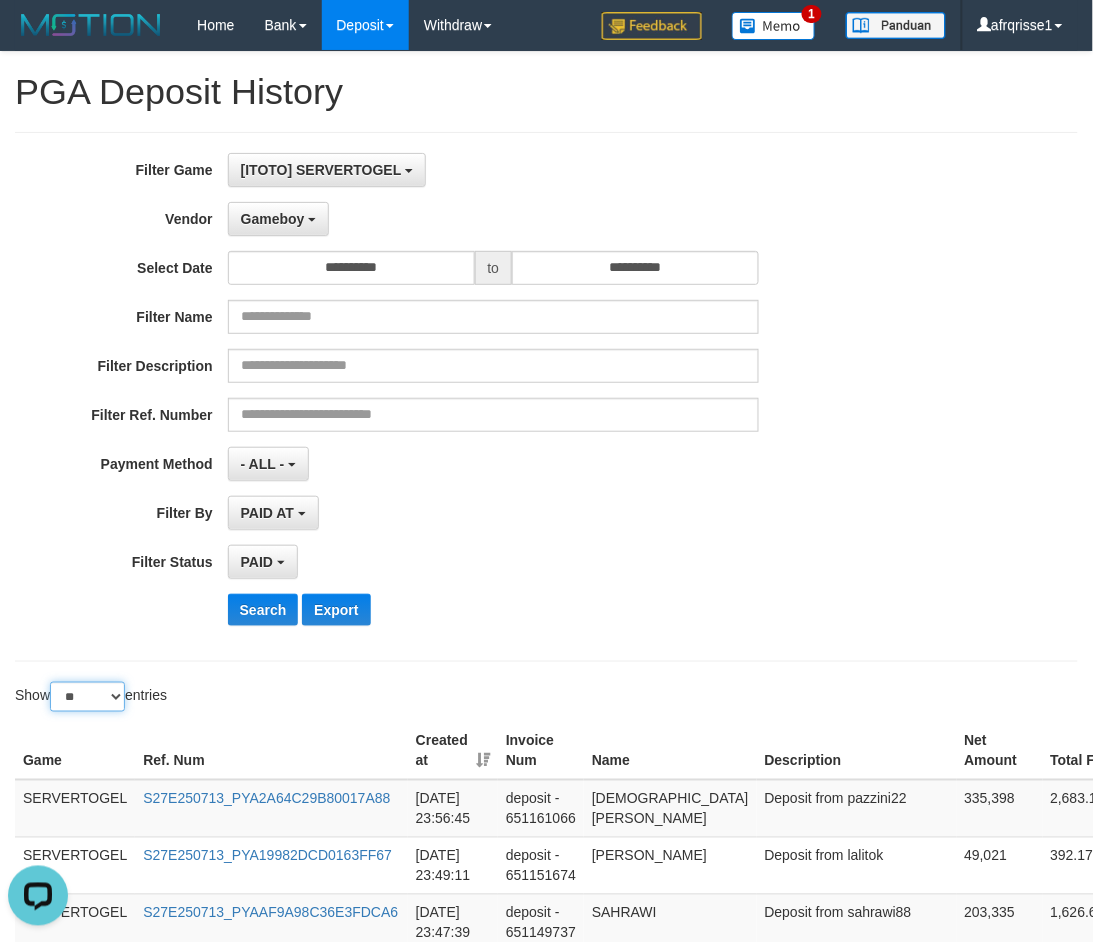 click on "** ** ** ***" at bounding box center (87, 697) 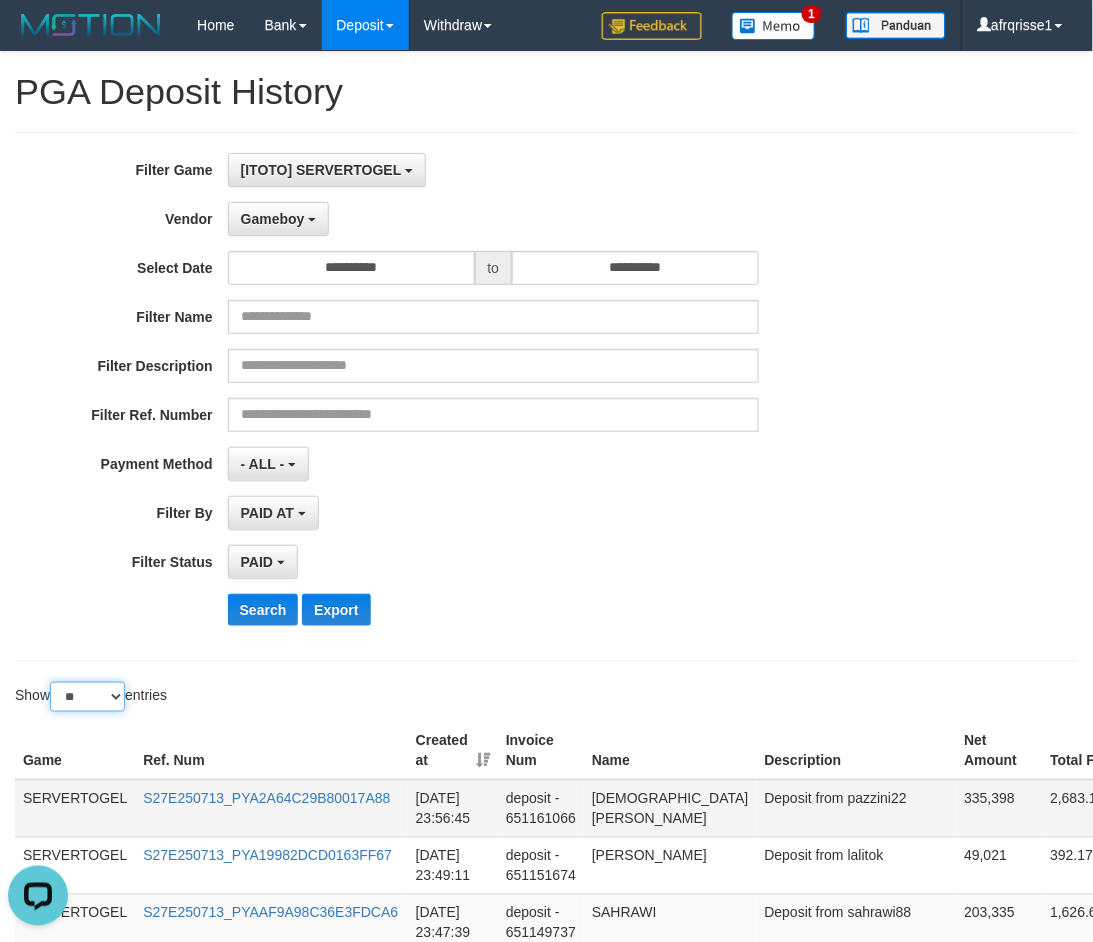 select on "***" 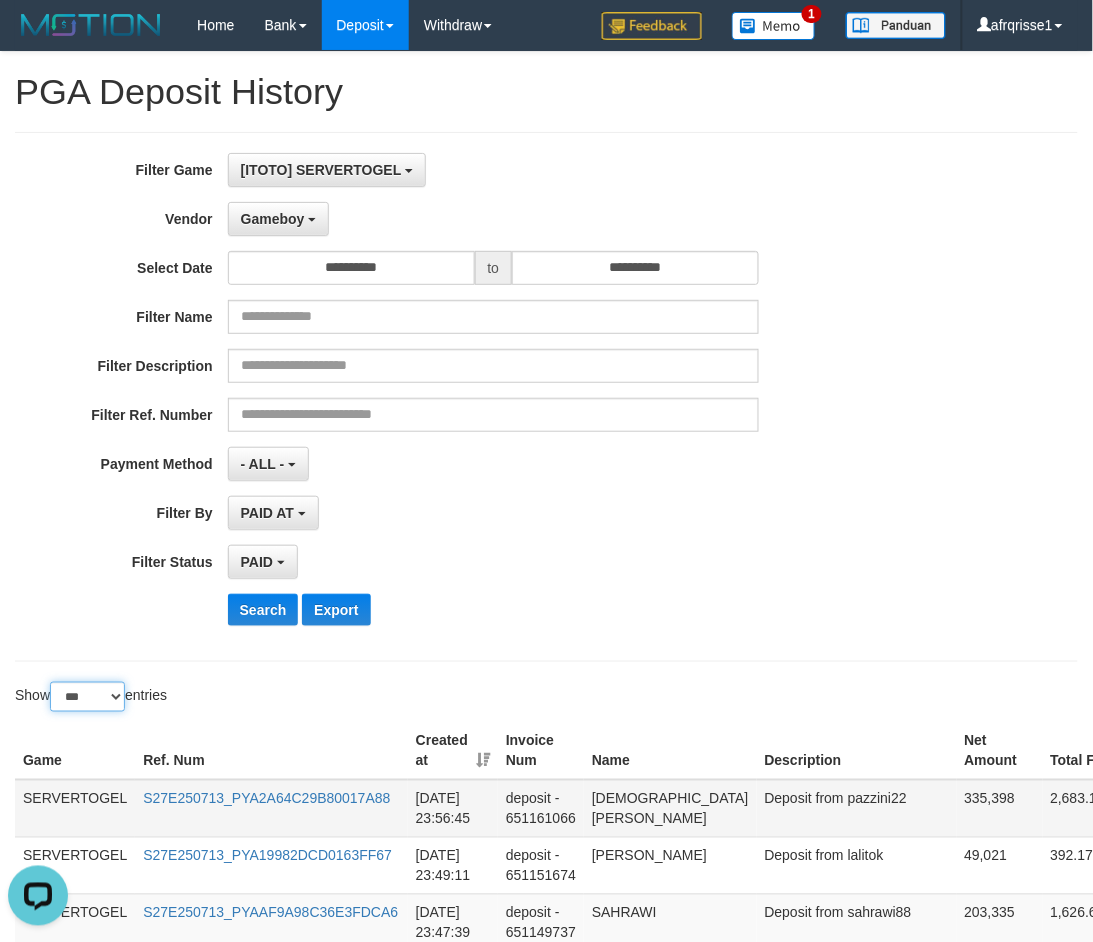 click on "** ** ** ***" at bounding box center [87, 697] 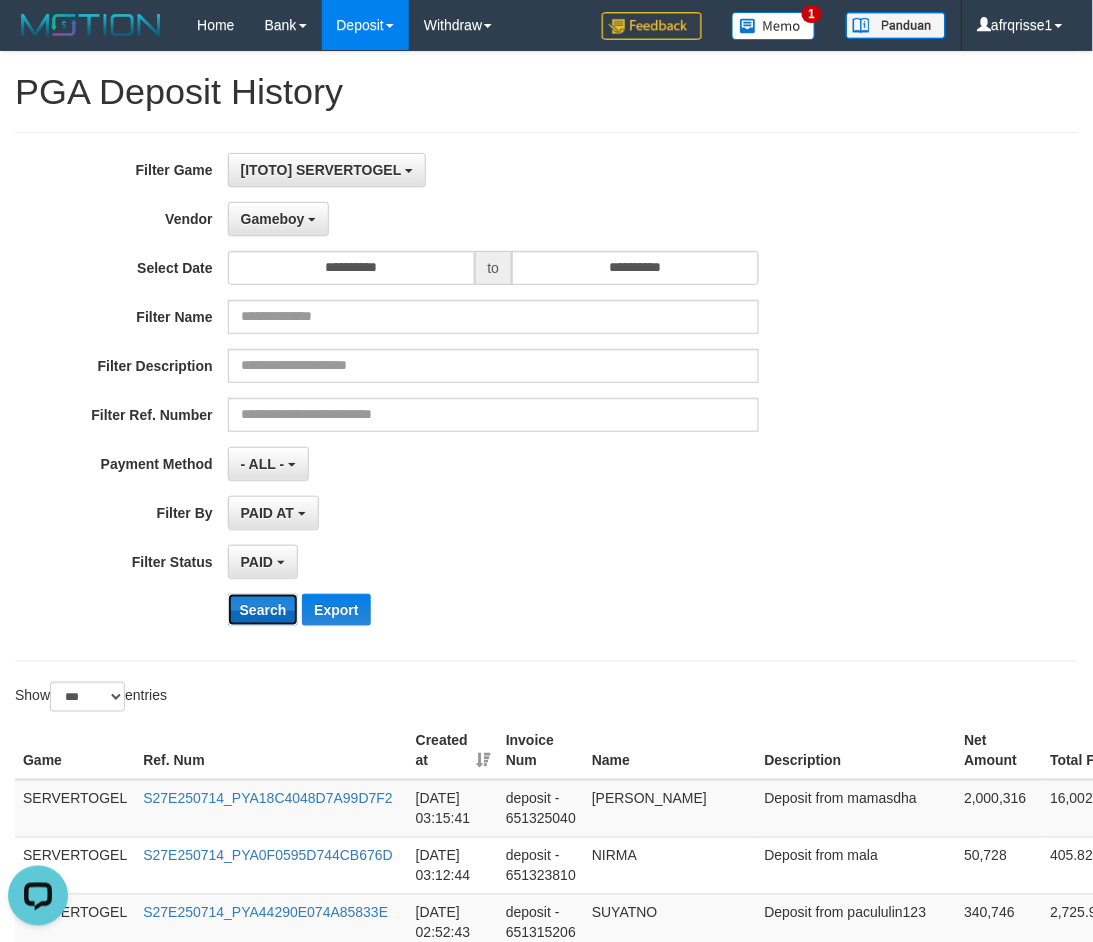 click on "Search" at bounding box center (263, 610) 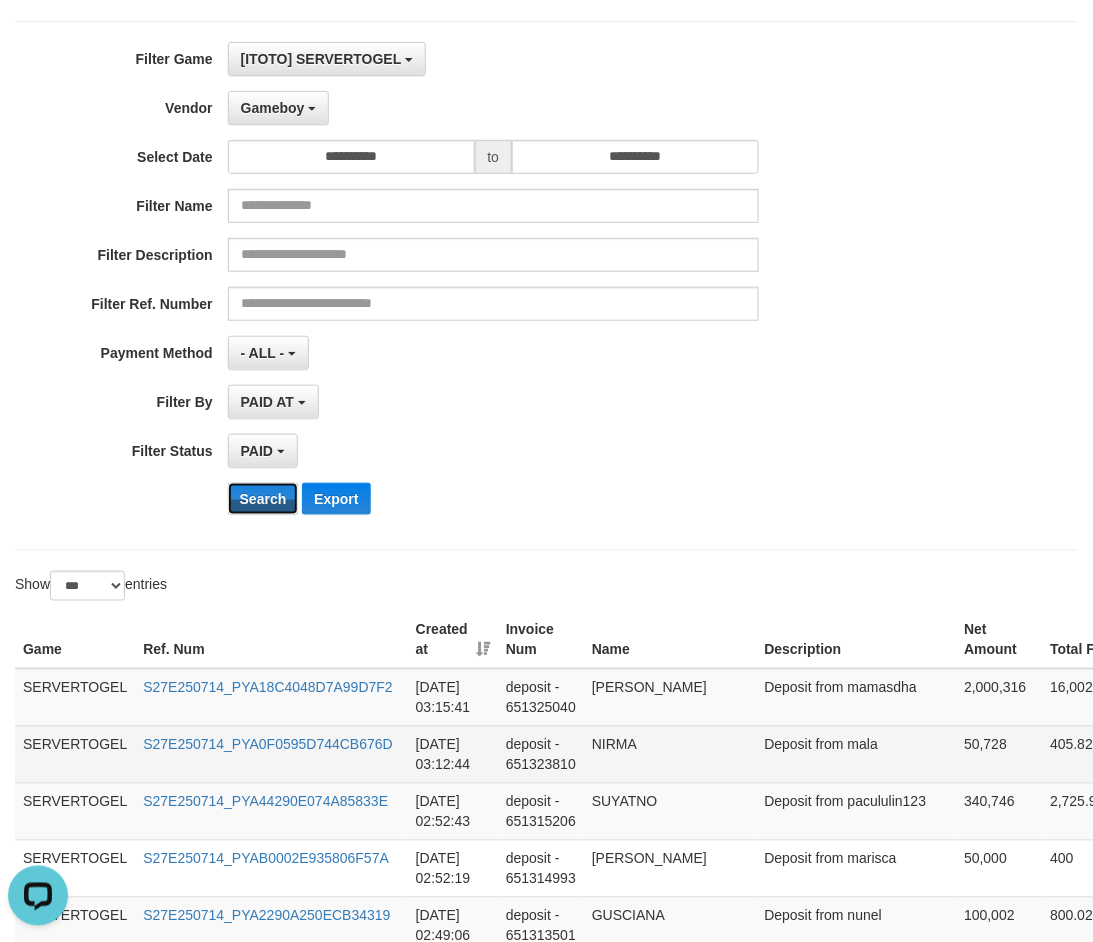 scroll, scrollTop: 166, scrollLeft: 0, axis: vertical 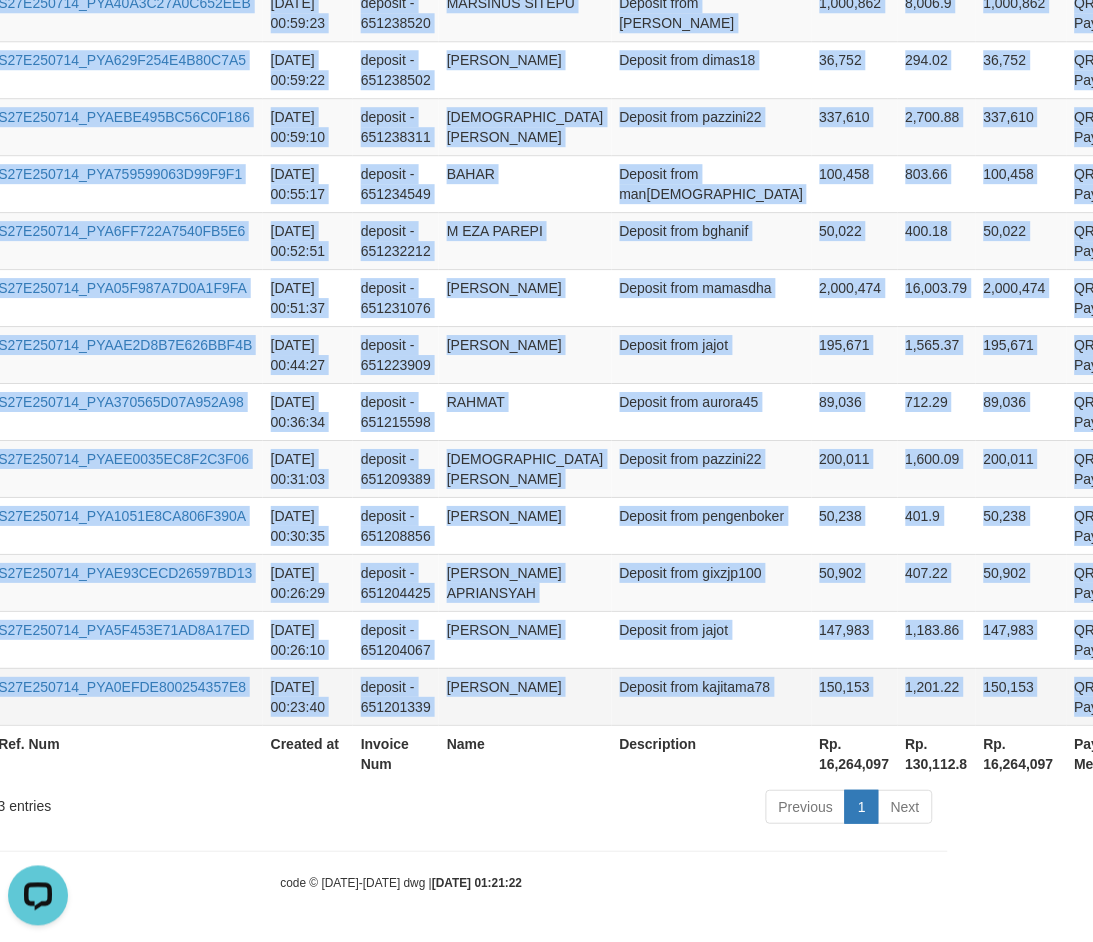 copy on "SERVERTOGEL S27E250714_PYA18C4048D7A99D7F2 [DATE] 03:15:41 deposit - 651325040 [PERSON_NAME] Deposit from mamasdha 2,000,316 16,002.53 2,000,316 QRIS Payment P   SERVERTOGEL S27E250714_PYA0F0595D744CB676D [DATE] 03:12:44 deposit - 651323810 NIRMA Deposit from mala 50,728 405.82 50,728 QRIS Payment P   SERVERTOGEL S27E250714_PYA44290E074A85833E [DATE] 02:52:43 deposit - 651315206 SUYATNO Deposit from pacululin123 340,746 2,725.97 340,746 QRIS Payment P   SERVERTOGEL S27E250714_PYAB0002E935806F57A [DATE] 02:52:19 deposit - 651314993 NANDAR MAULANA Deposit from marisca 50,000 400 50,000 QRIS Payment P   SERVERTOGEL S27E250714_PYA2290A250ECB34319 [DATE] 02:49:06 deposit - 651313501 GUSCIANA Deposit from nunel 100,002 800.02 100,002 QRIS Payment P   SERVERTOGEL S27E250714_PYA6544A660AB6925EA [DATE] 02:21:19 deposit - 651299128 SAMSURYA JASNIADI Deposit from engkijupe 50,131 401.05 50,131 QRIS Payment P   SERVERTOGEL S27E250714_PYA92AD6C683011574C [DATE] 02:16:20 deposit - 651296125 T..." 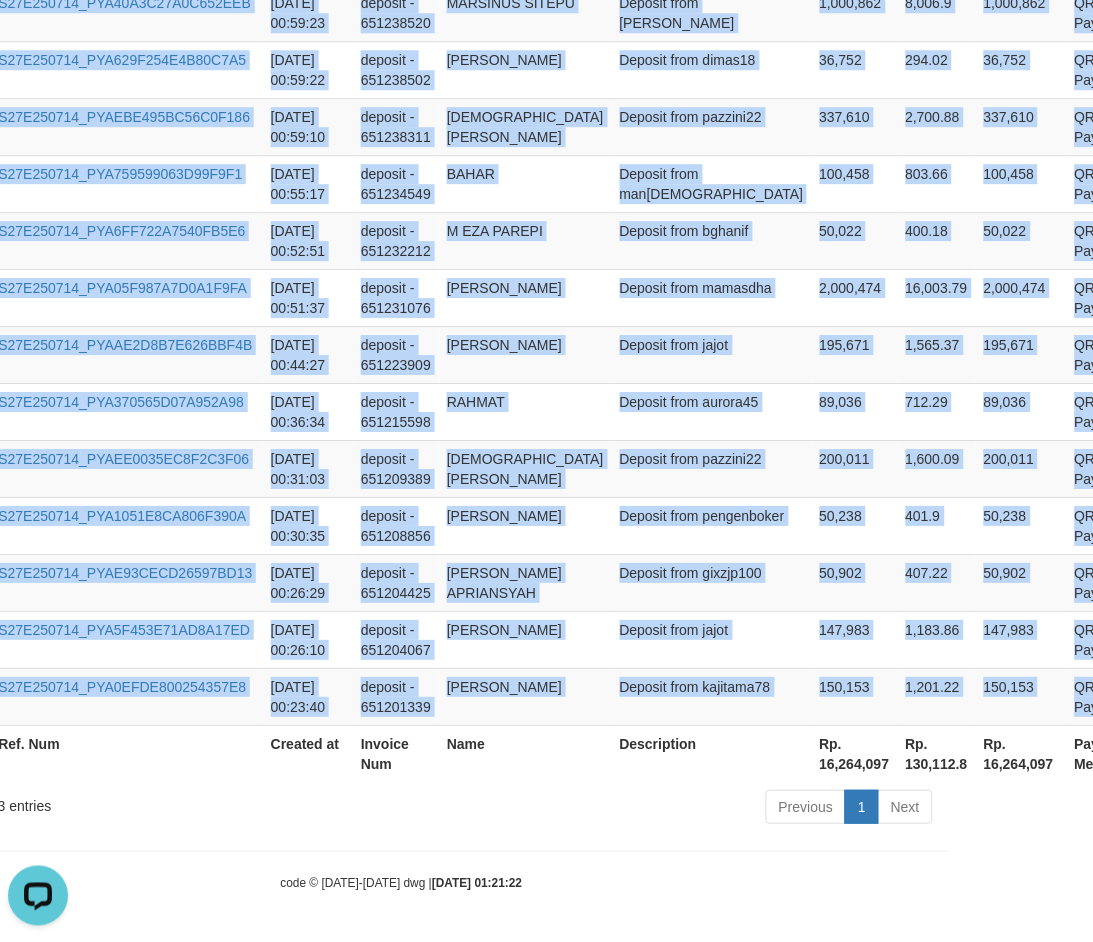 click on "Toggle navigation
Home
Bank
Account List
Load
By Website
Group
[ITOTO]													SERVERTOGEL
Mutasi Bank
Search
Sync
Note Mutasi
Deposit
DPS Fetch
DPS List
History
PGA History
Note DPS" at bounding box center [401, -782] 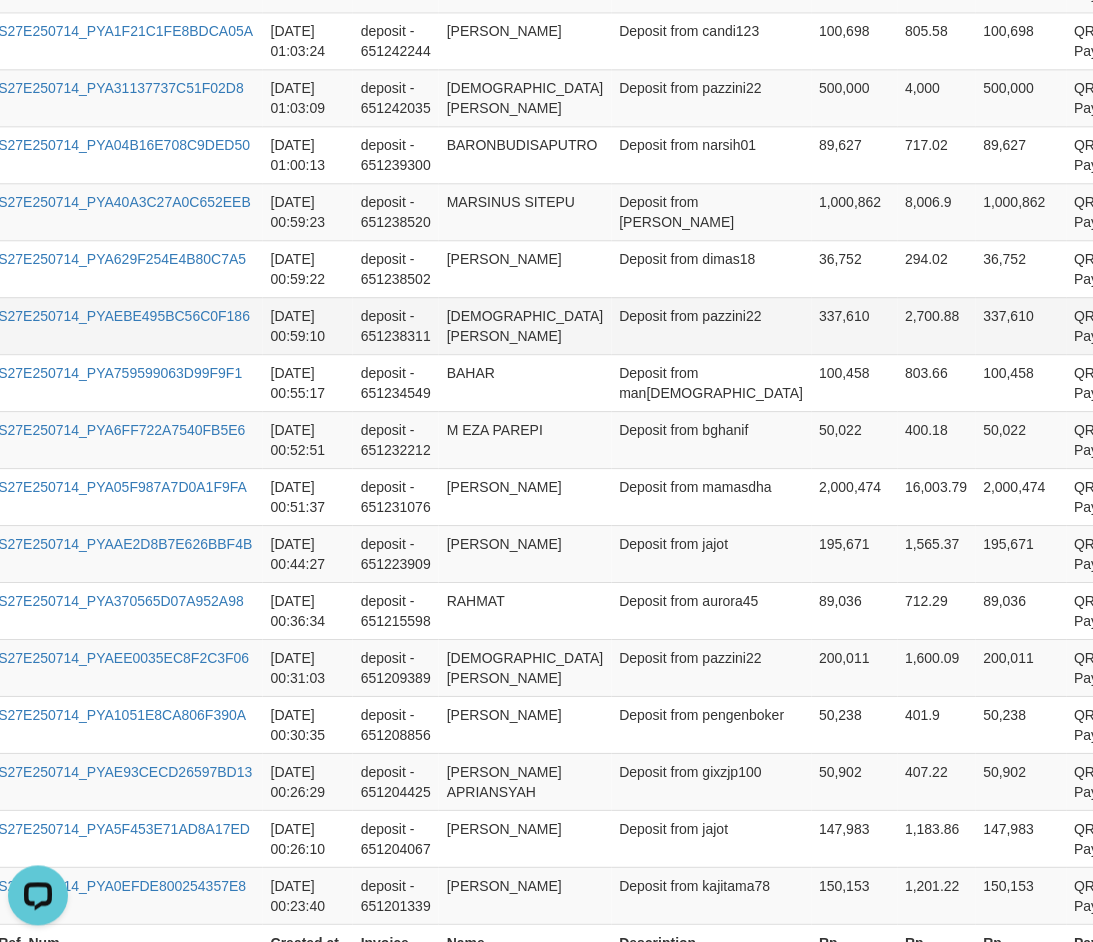 scroll, scrollTop: 1852, scrollLeft: 145, axis: both 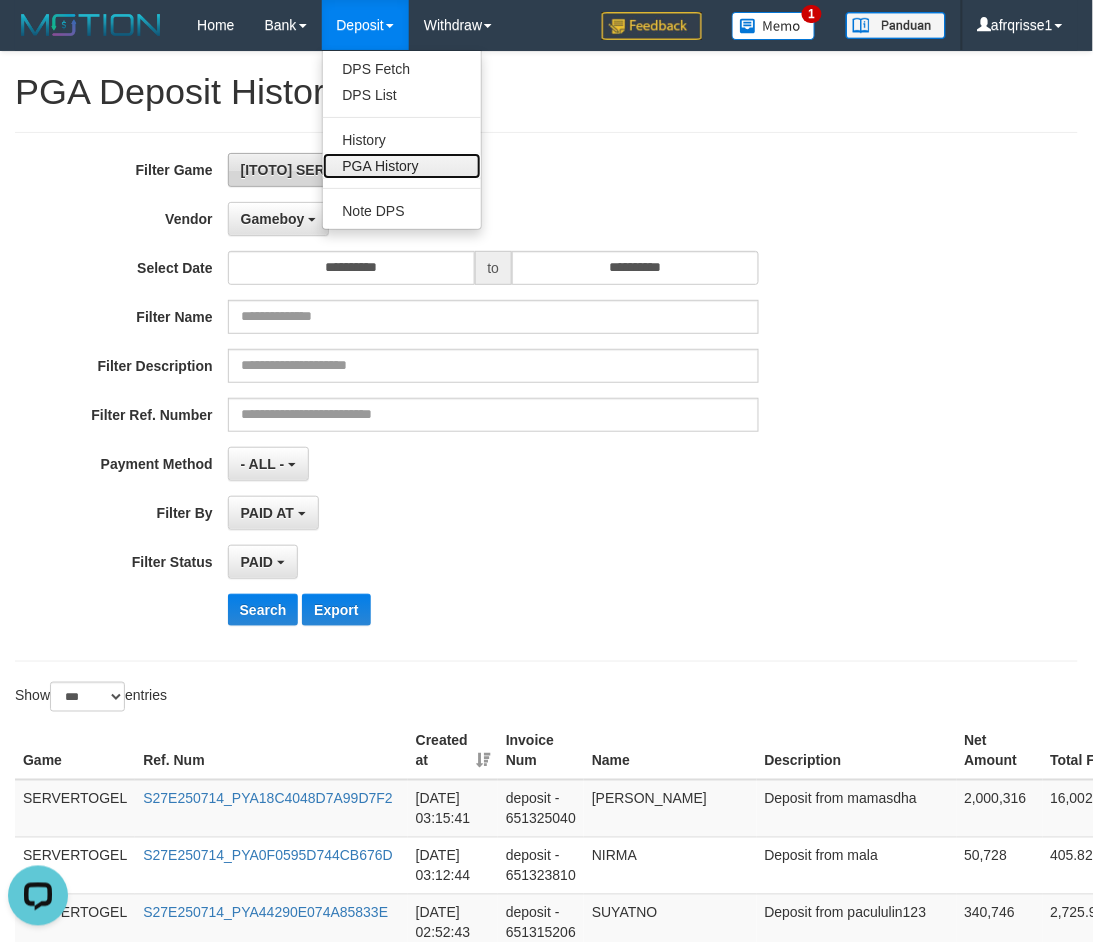 click on "PGA History" at bounding box center [402, 166] 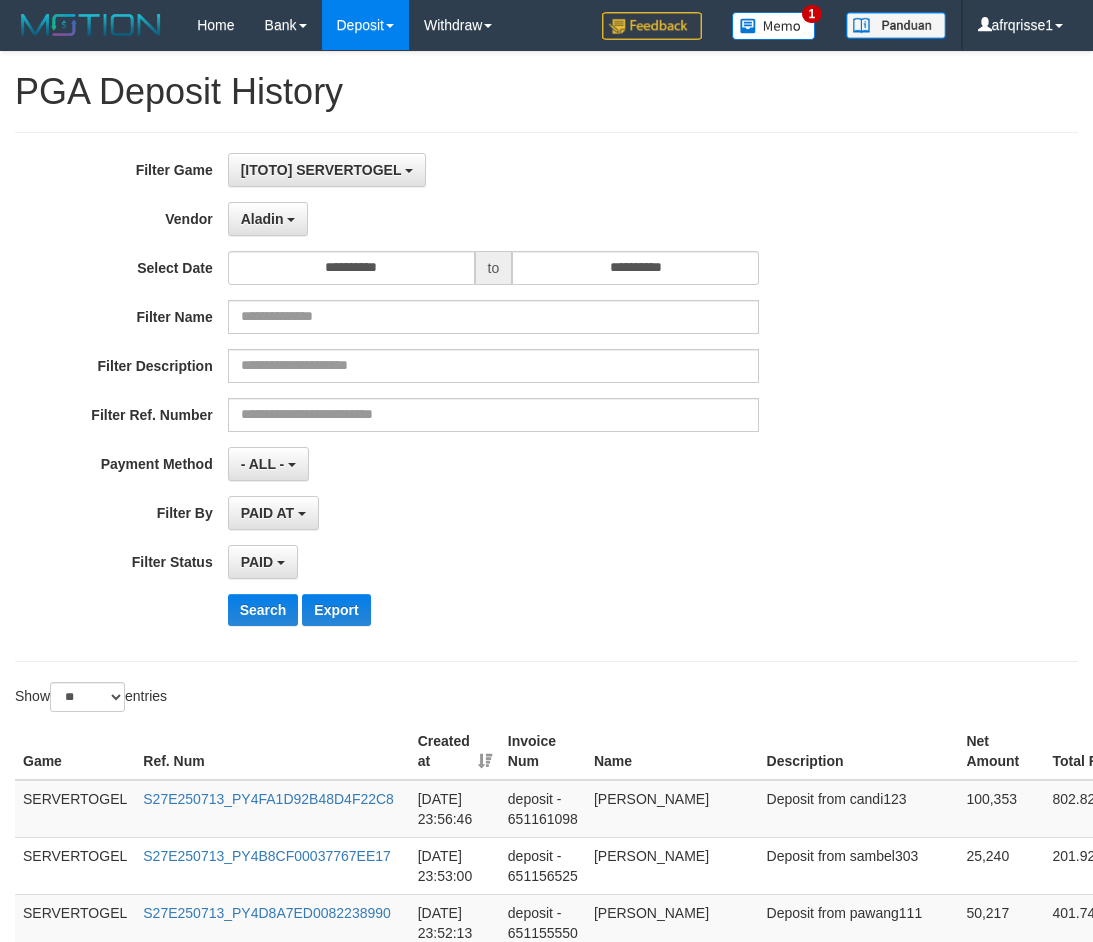 select on "**********" 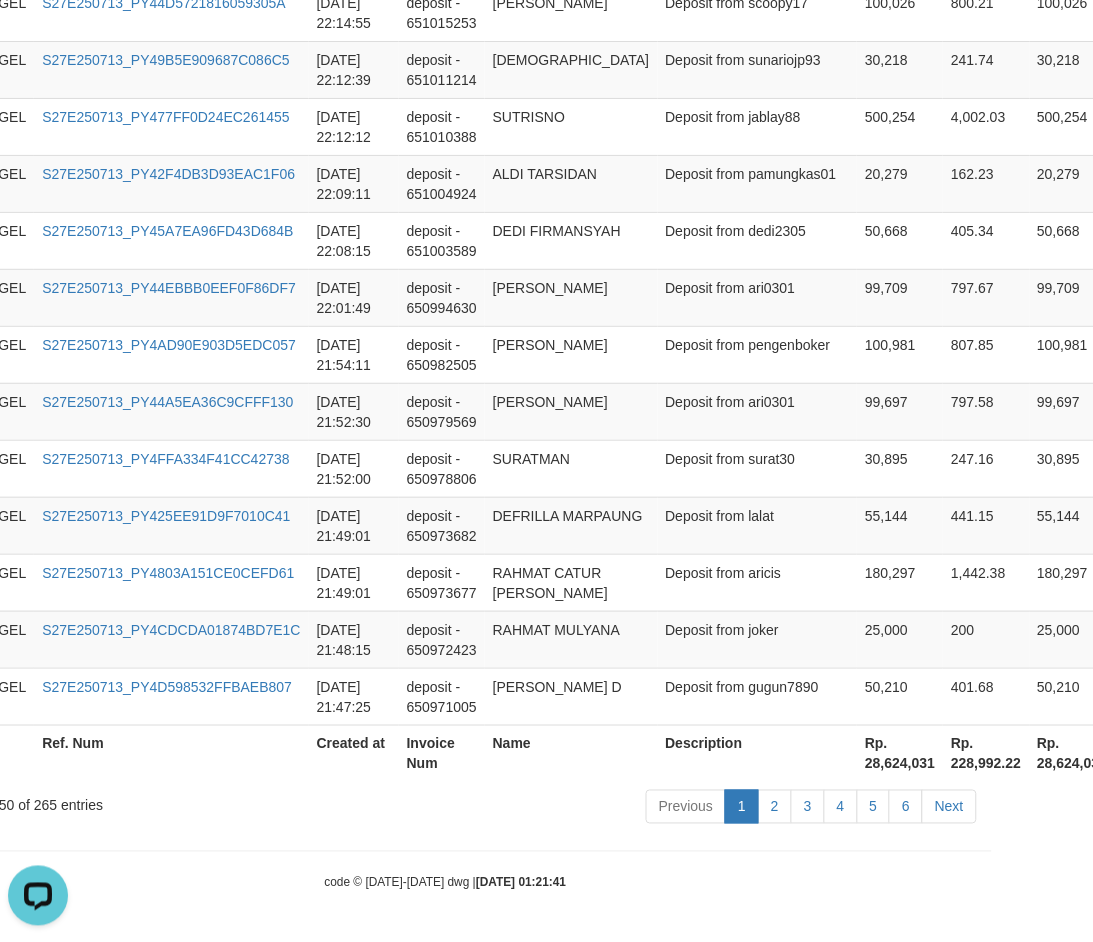 scroll, scrollTop: 0, scrollLeft: 0, axis: both 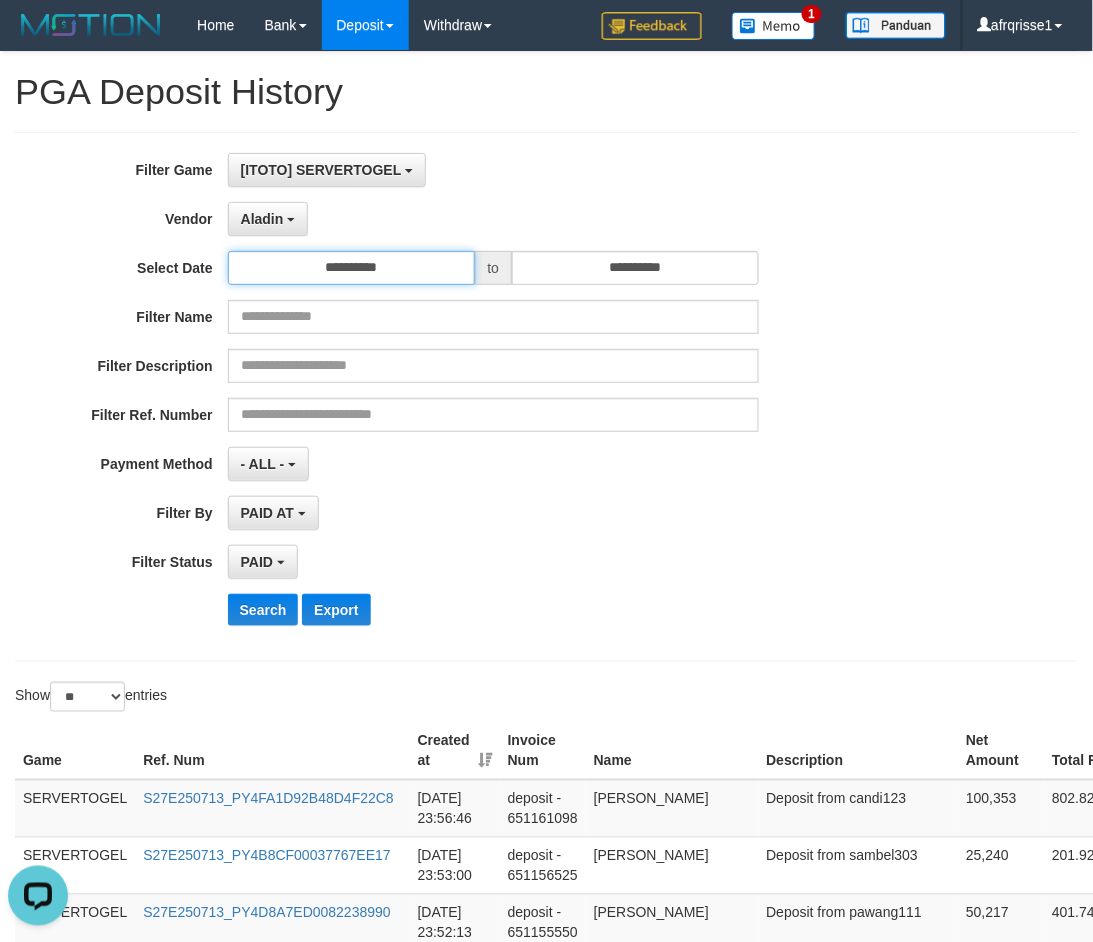 click on "**********" at bounding box center (351, 268) 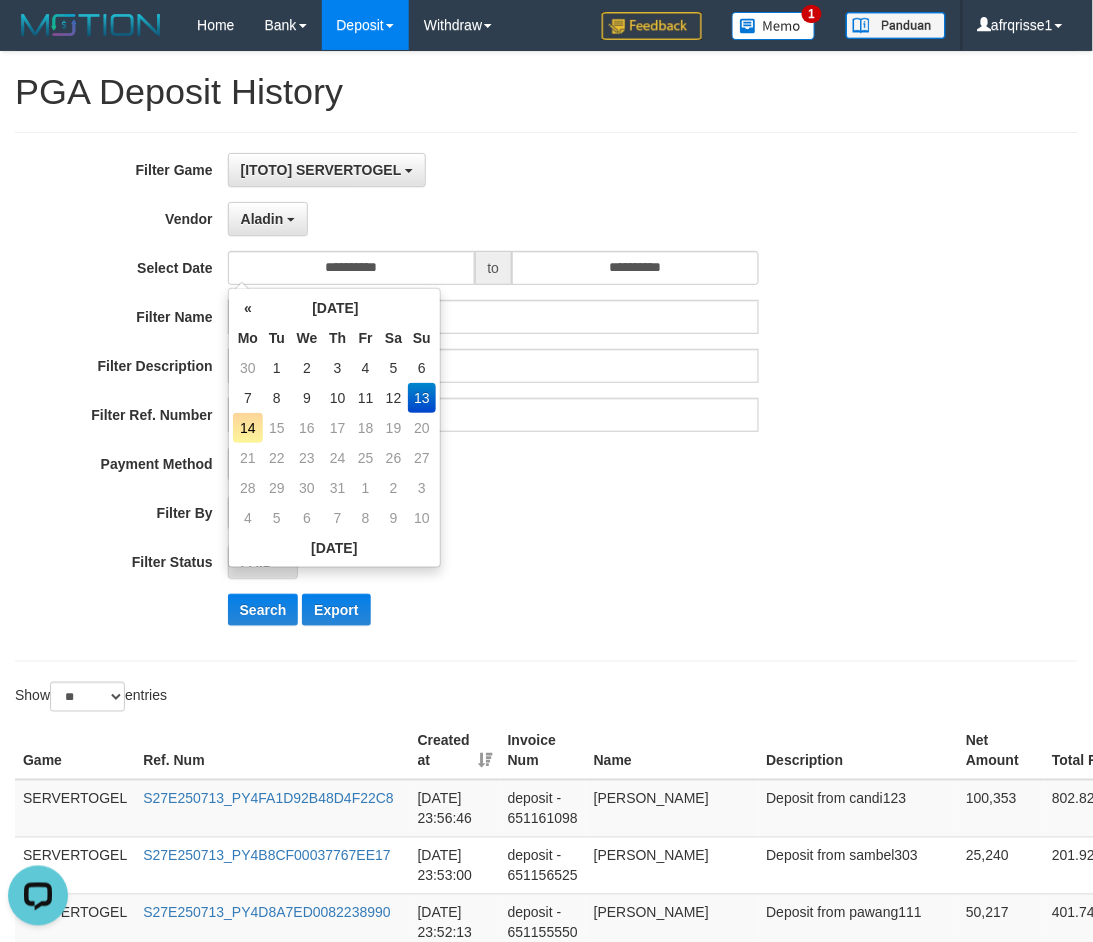 click on "14" at bounding box center (248, 428) 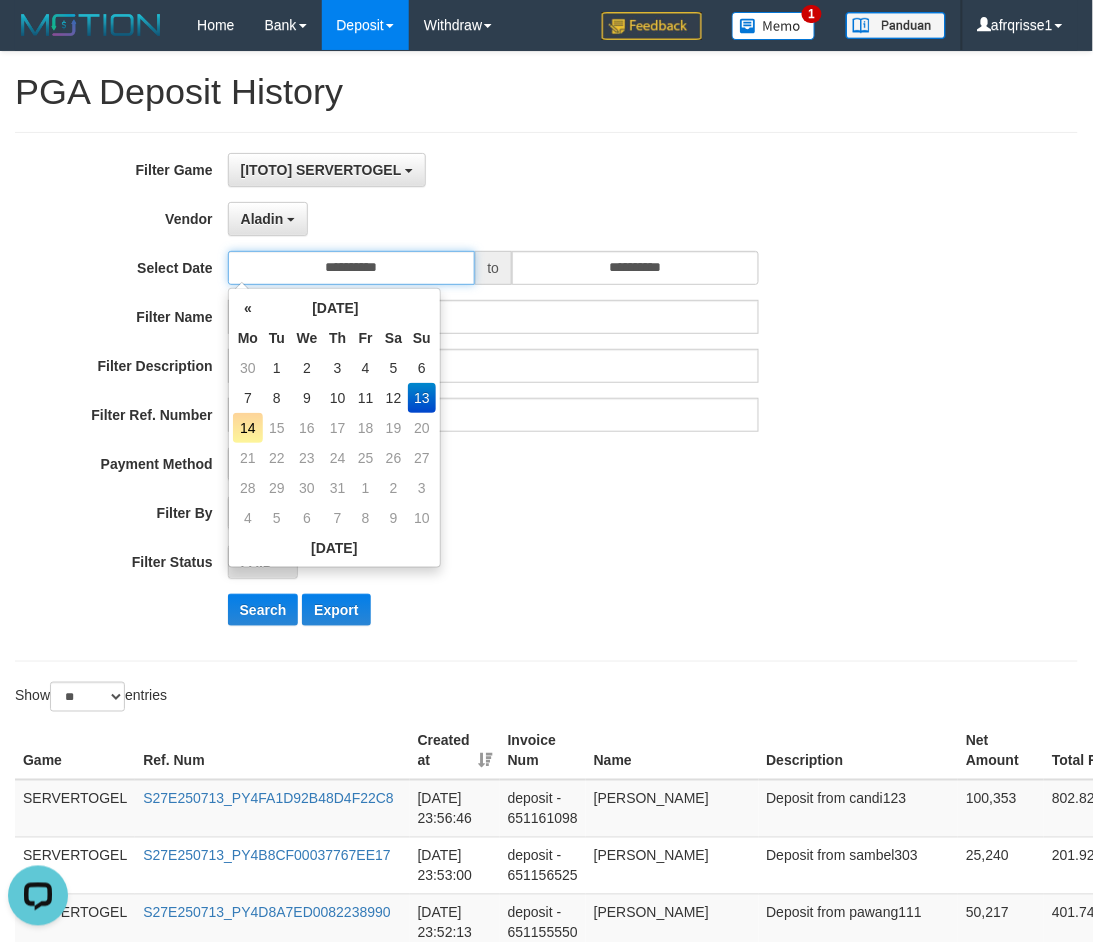 type on "**********" 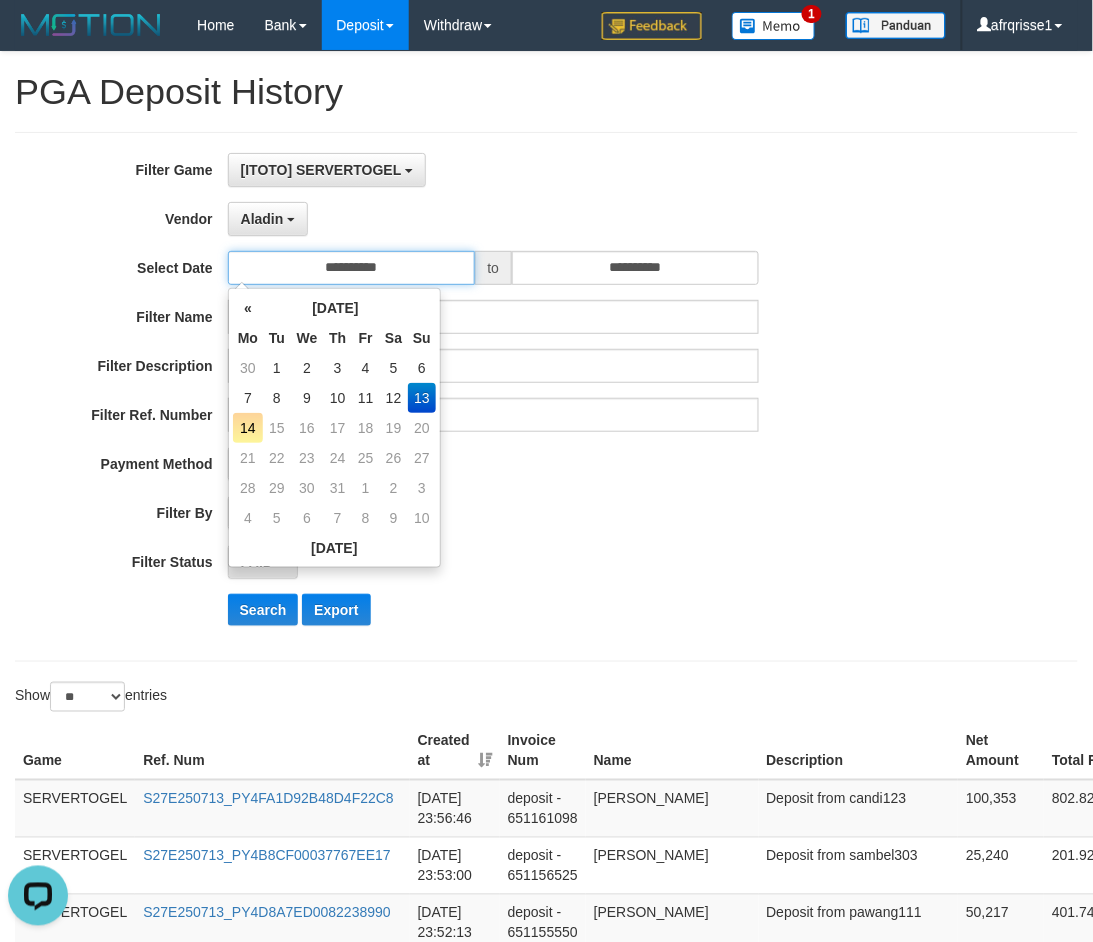 type on "**********" 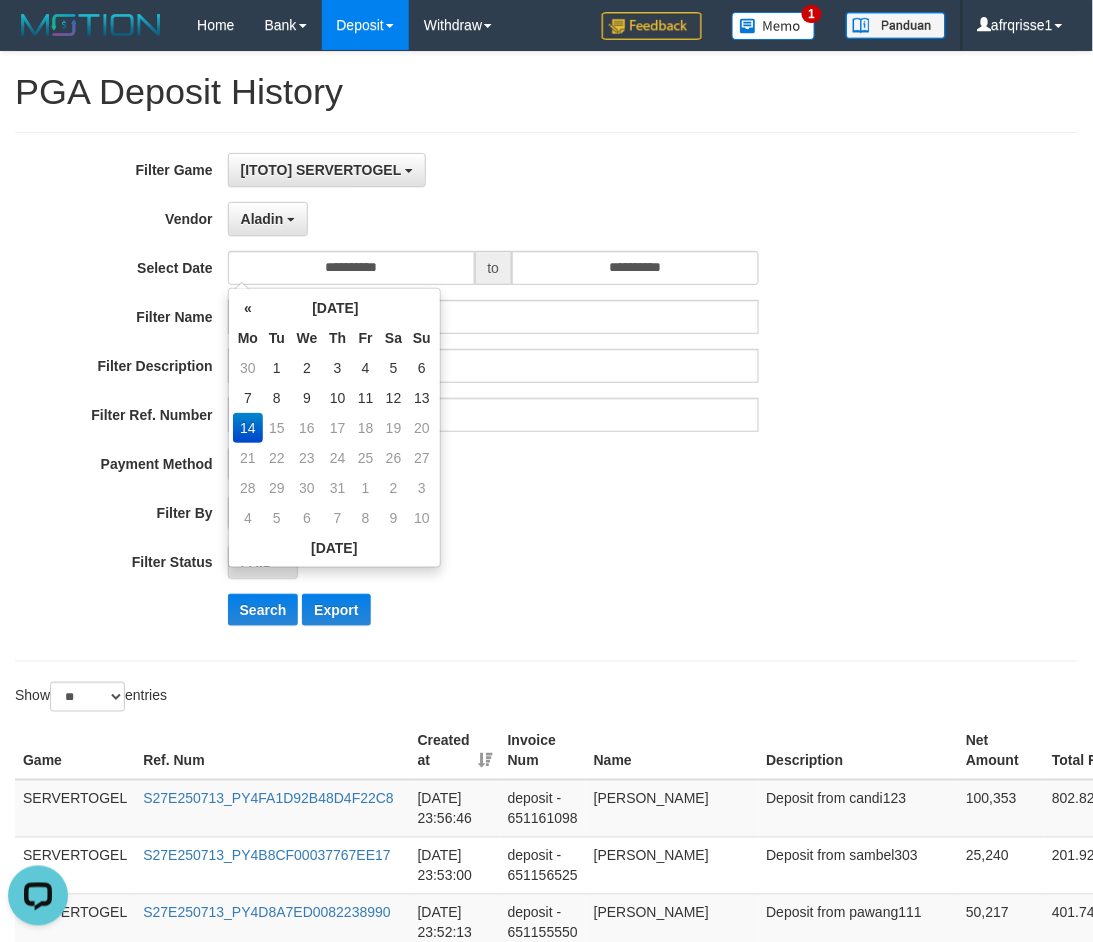 drag, startPoint x: 612, startPoint y: 523, endPoint x: 612, endPoint y: 486, distance: 37 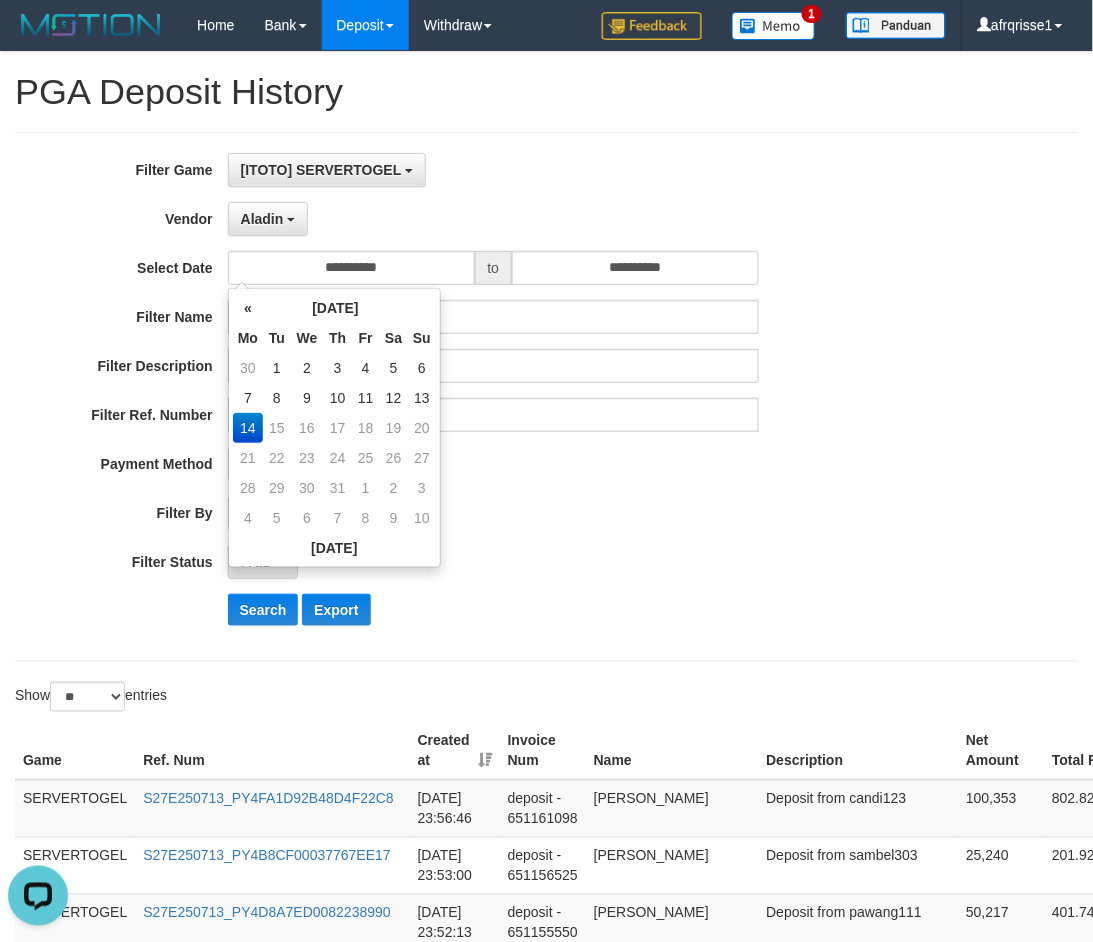 click on "PAID AT
PAID AT
CREATED AT" at bounding box center (493, 513) 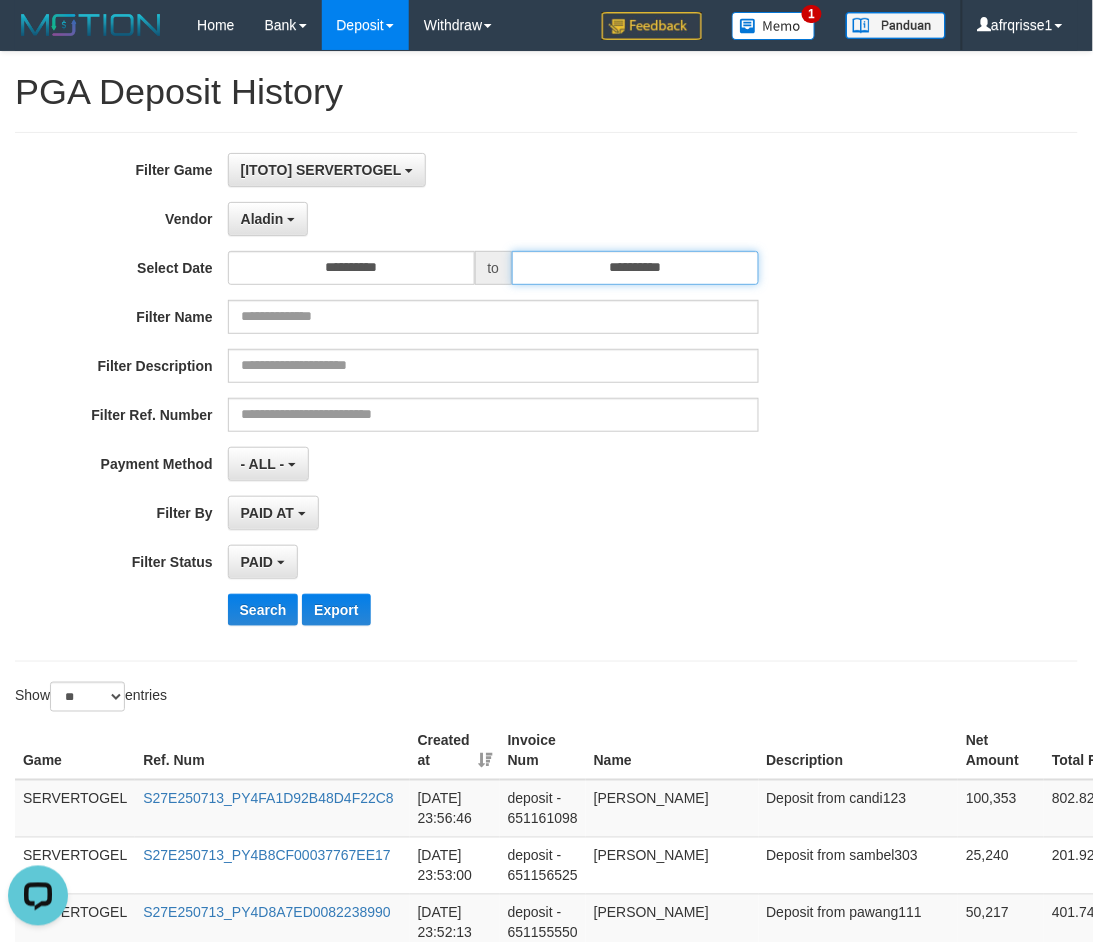 click on "**********" at bounding box center [635, 268] 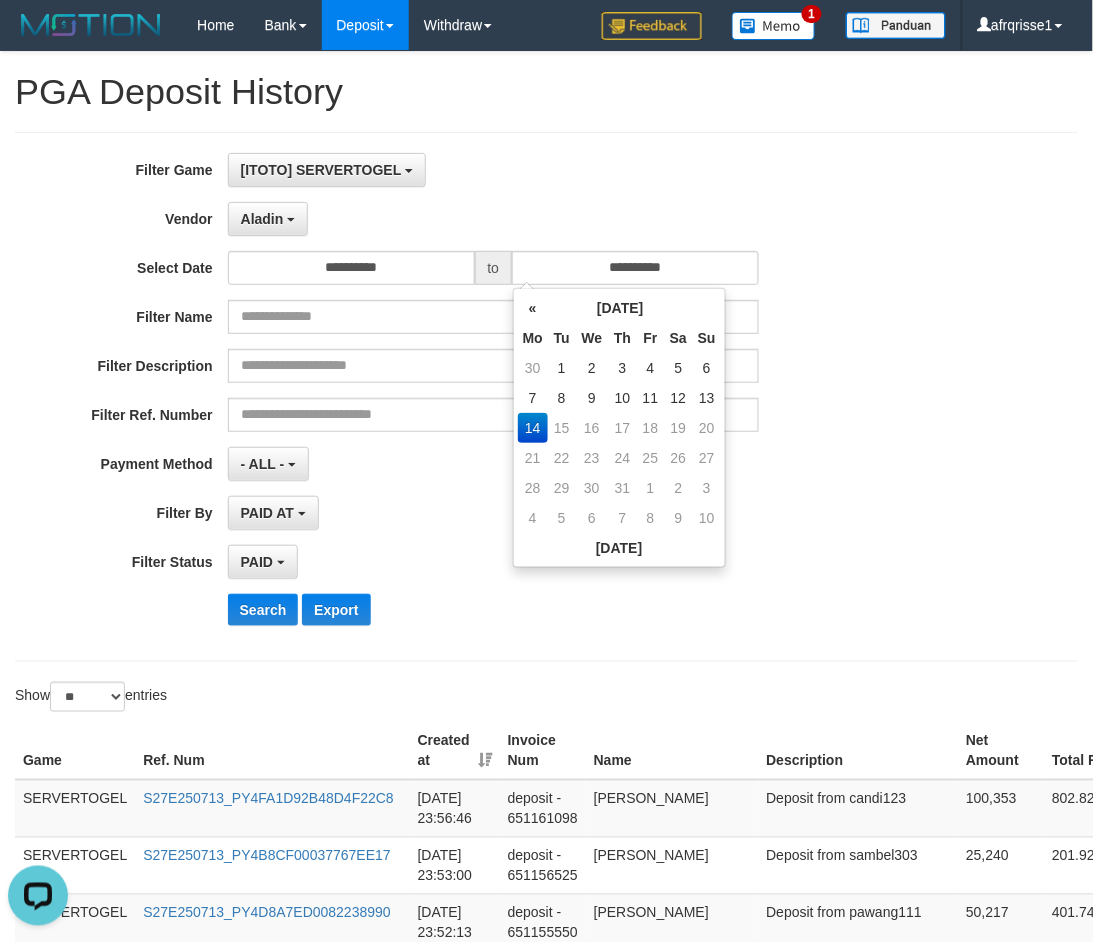 click on "14" at bounding box center [533, 428] 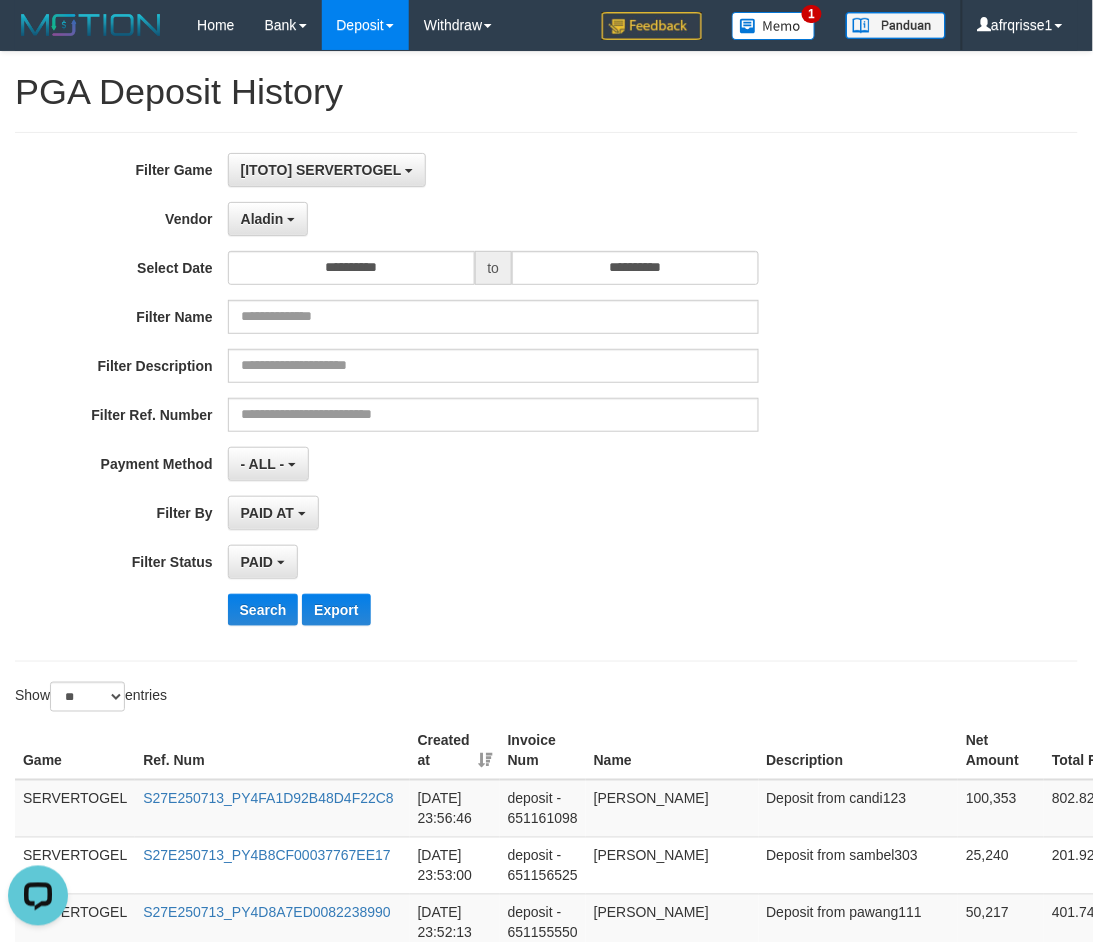 click on "PAID AT
PAID AT
CREATED AT" at bounding box center [493, 513] 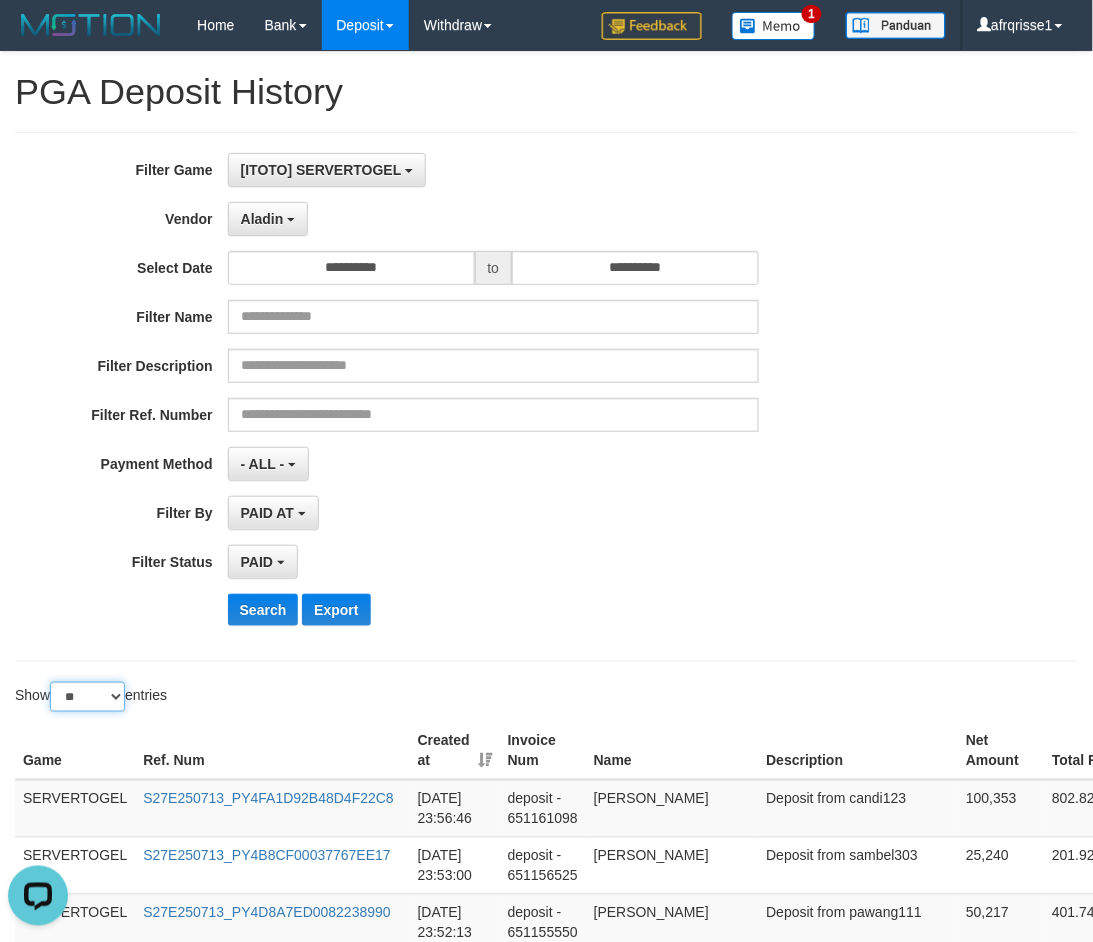 click on "** ** ** ***" at bounding box center [87, 697] 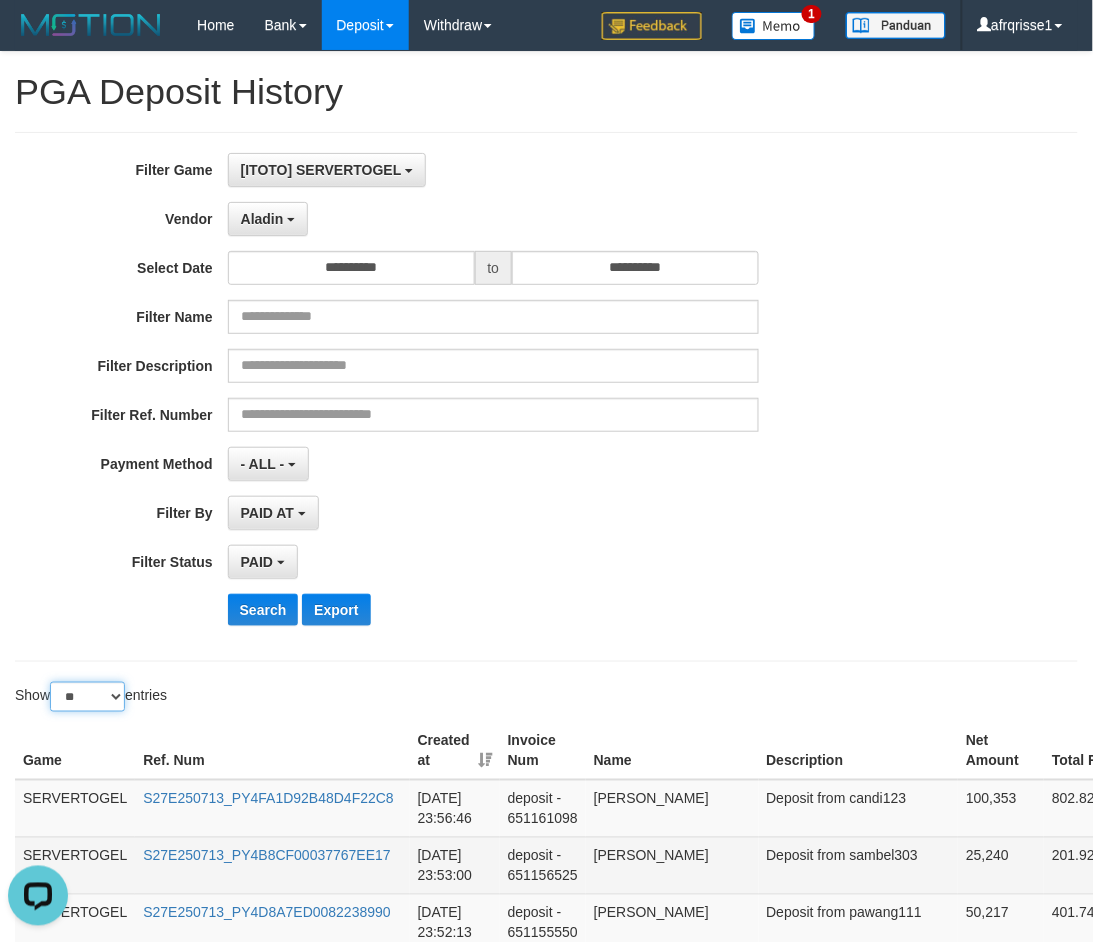 select on "***" 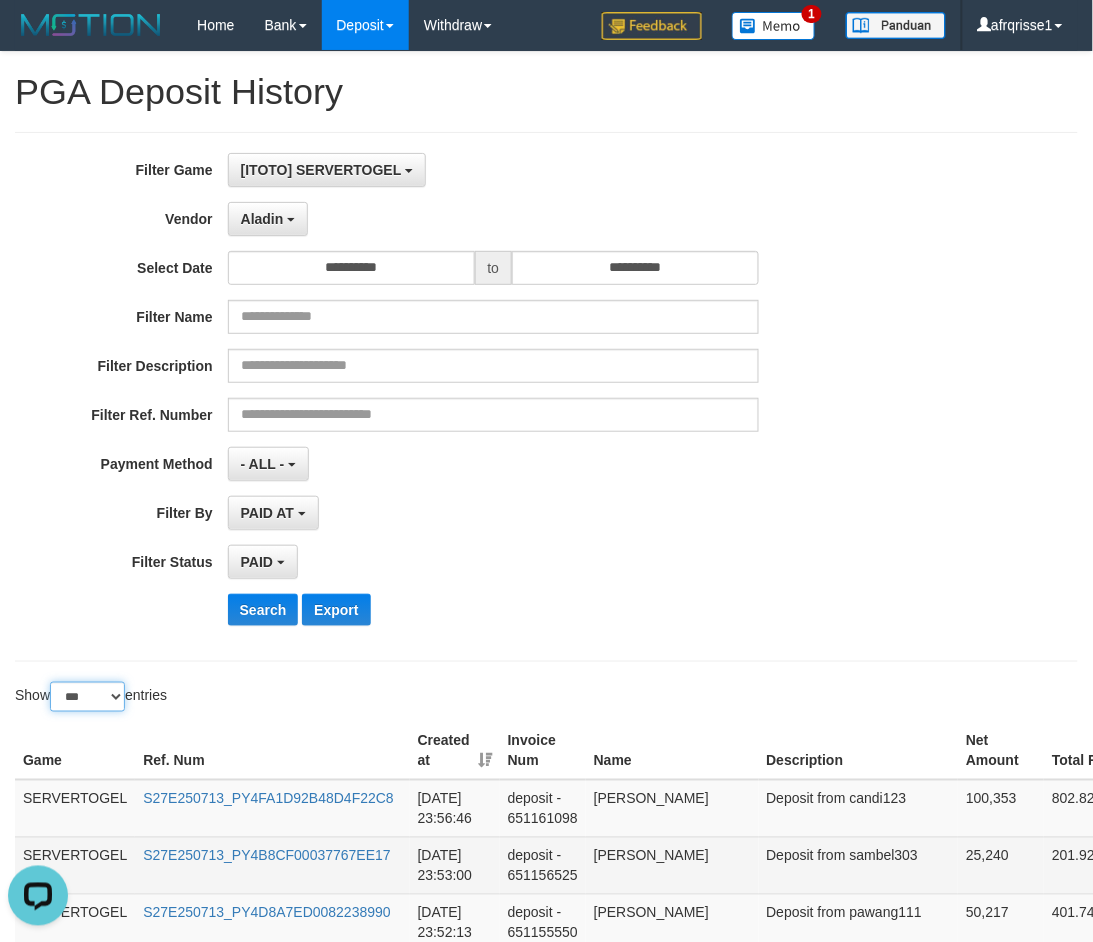 click on "** ** ** ***" at bounding box center (87, 697) 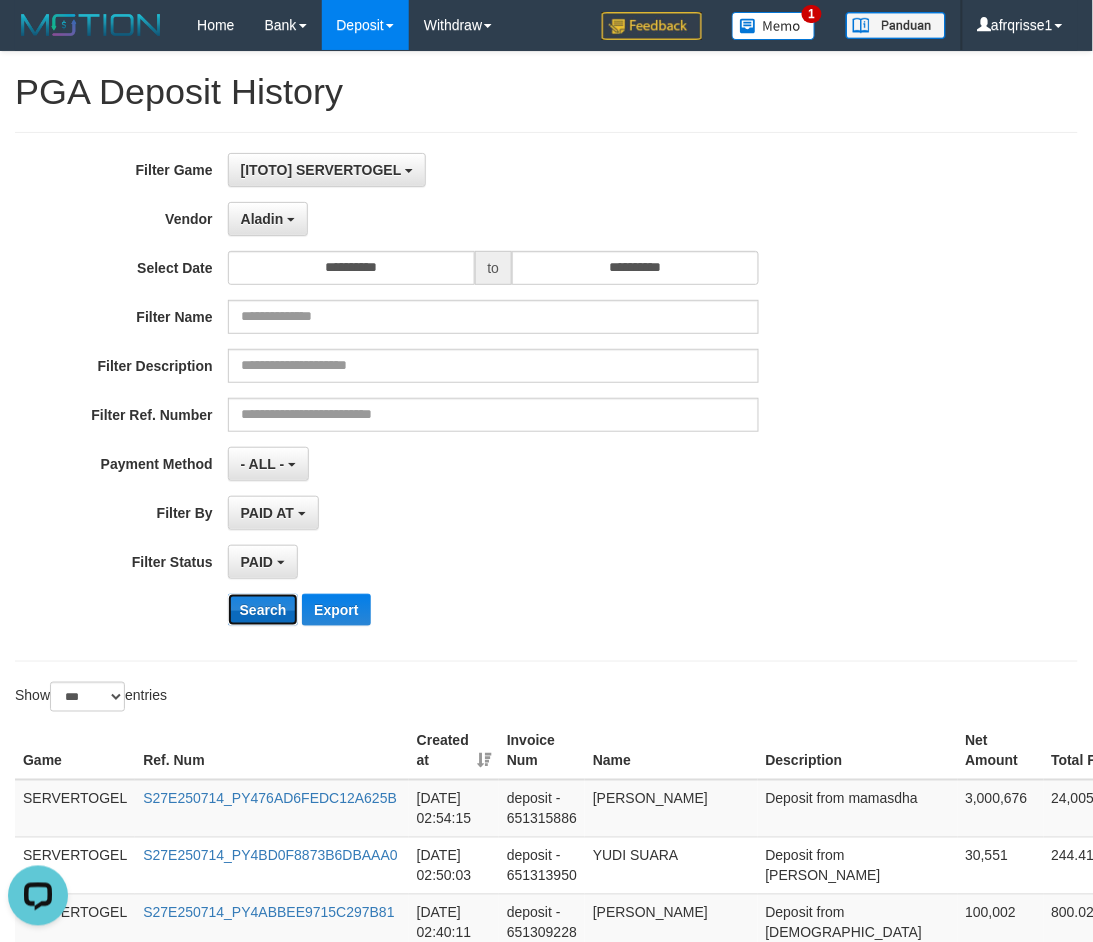 click on "Search" at bounding box center [263, 610] 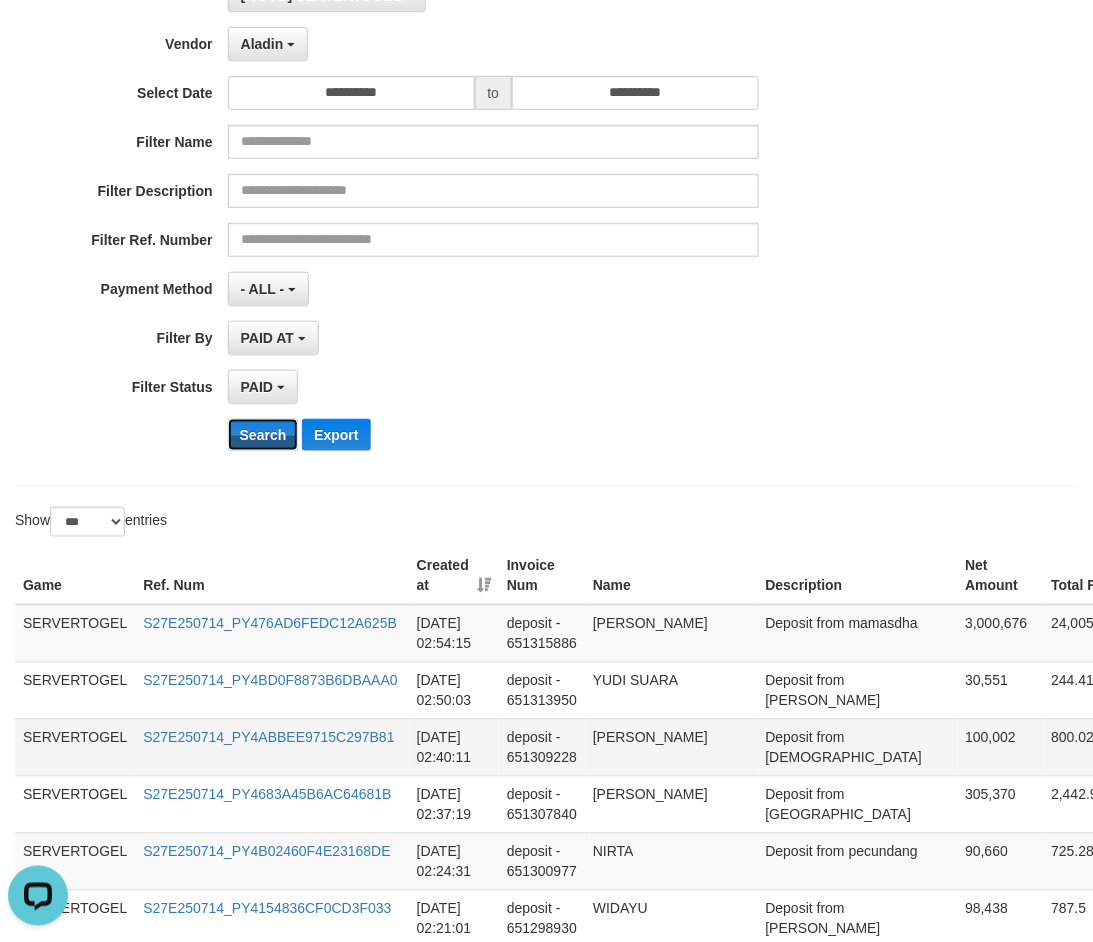 scroll, scrollTop: 333, scrollLeft: 0, axis: vertical 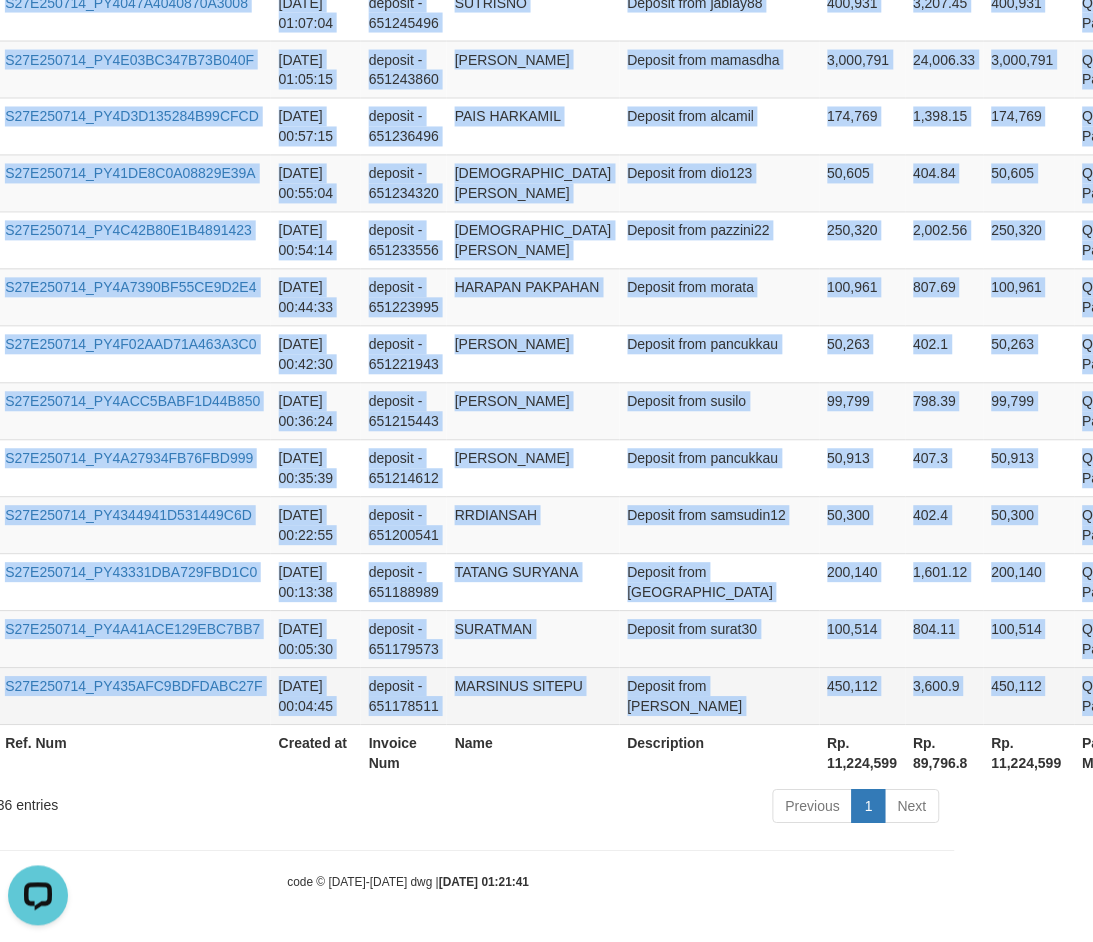 copy on "SERVERTOGEL S27E250714_PY476AD6FEDC12A625B 2025-07-14 02:54:15 deposit - 651315886 DANY SUTRISNO Deposit from mamasdha 3,000,676 24,005.41 3,000,676 QRIS Payment P   SERVERTOGEL S27E250714_PY4BD0F8873B6DBAAA0 2025-07-14 02:50:03 deposit - 651313950 YUDI SUARA Deposit from kundil 30,551 244.41 30,551 QRIS Payment P   SERVERTOGEL S27E250714_PY4ABBEE9715C297B81 2025-07-14 02:40:11 deposit - 651309228 KRISTIAN Deposit from cristian98 100,002 800.02 100,002 QRIS Payment P   SERVERTOGEL S27E250714_PY4683A45B6AC64681B 2025-07-14 02:37:19 deposit - 651307840 RENATO Deposit from diego 305,370 2,442.96 305,370 QRIS Payment P   SERVERTOGEL S27E250714_PY4B02460F4E23168DE 2025-07-14 02:24:31 deposit - 651300977 NIRTA Deposit from pecundang 90,660 725.28 90,660 QRIS Payment P   SERVERTOGEL S27E250714_PY4154836CF0CD3F033 2025-07-14 02:21:01 deposit - 651298930 WIDAYU Deposit from vano 98,438 787.5 98,438 QRIS Payment P   SERVERTOGEL S27E250714_PY4AD5B578639412CC3 2025-07-14 02:05:44 deposit - 651289577 RRDIANSAH Deposit ..." 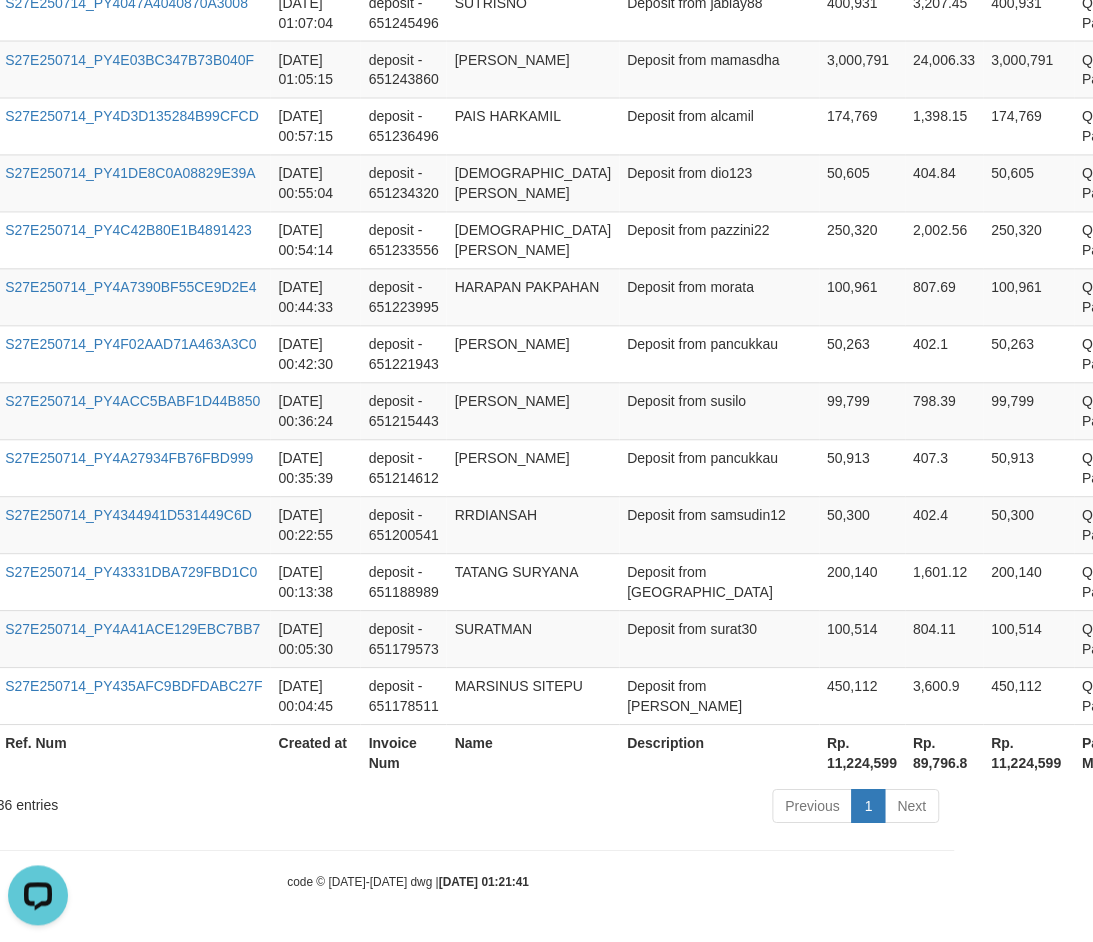 drag, startPoint x: 580, startPoint y: 833, endPoint x: 583, endPoint y: 781, distance: 52.086468 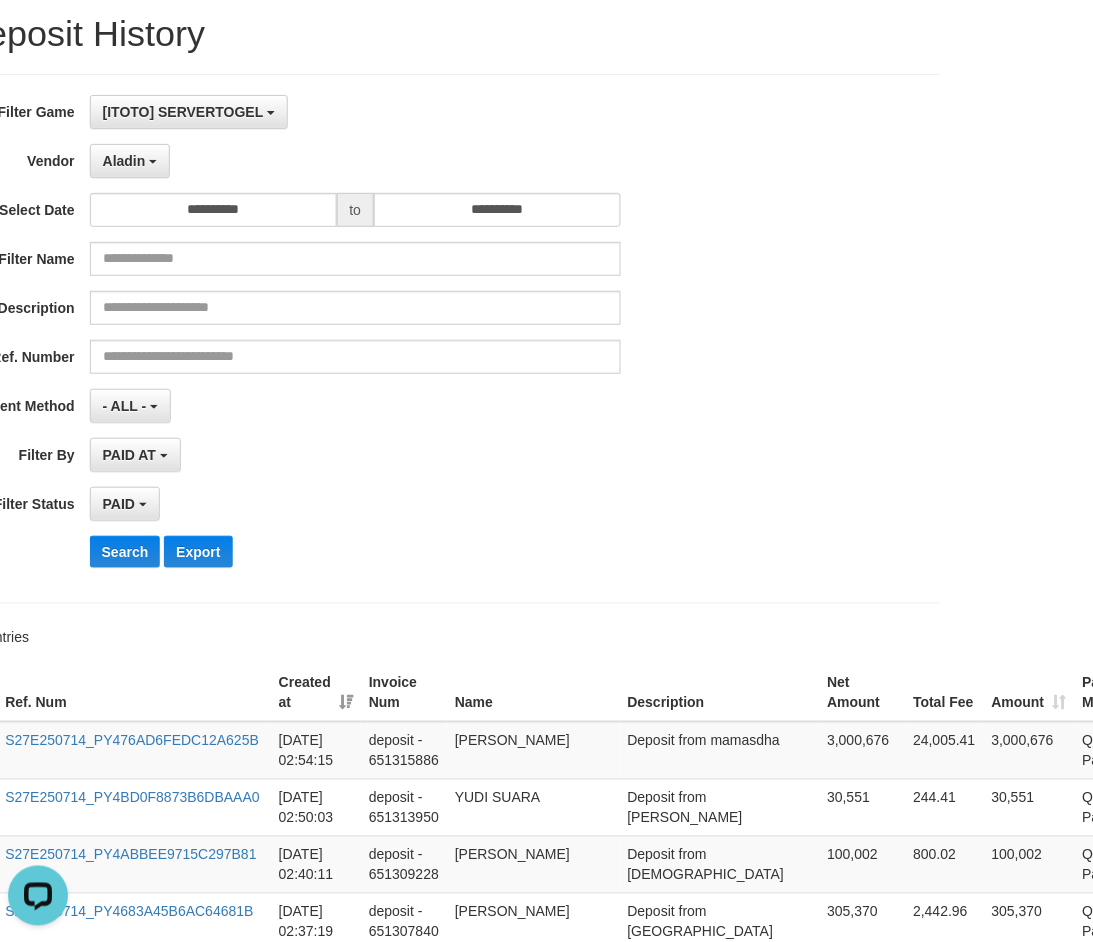 scroll, scrollTop: 0, scrollLeft: 138, axis: horizontal 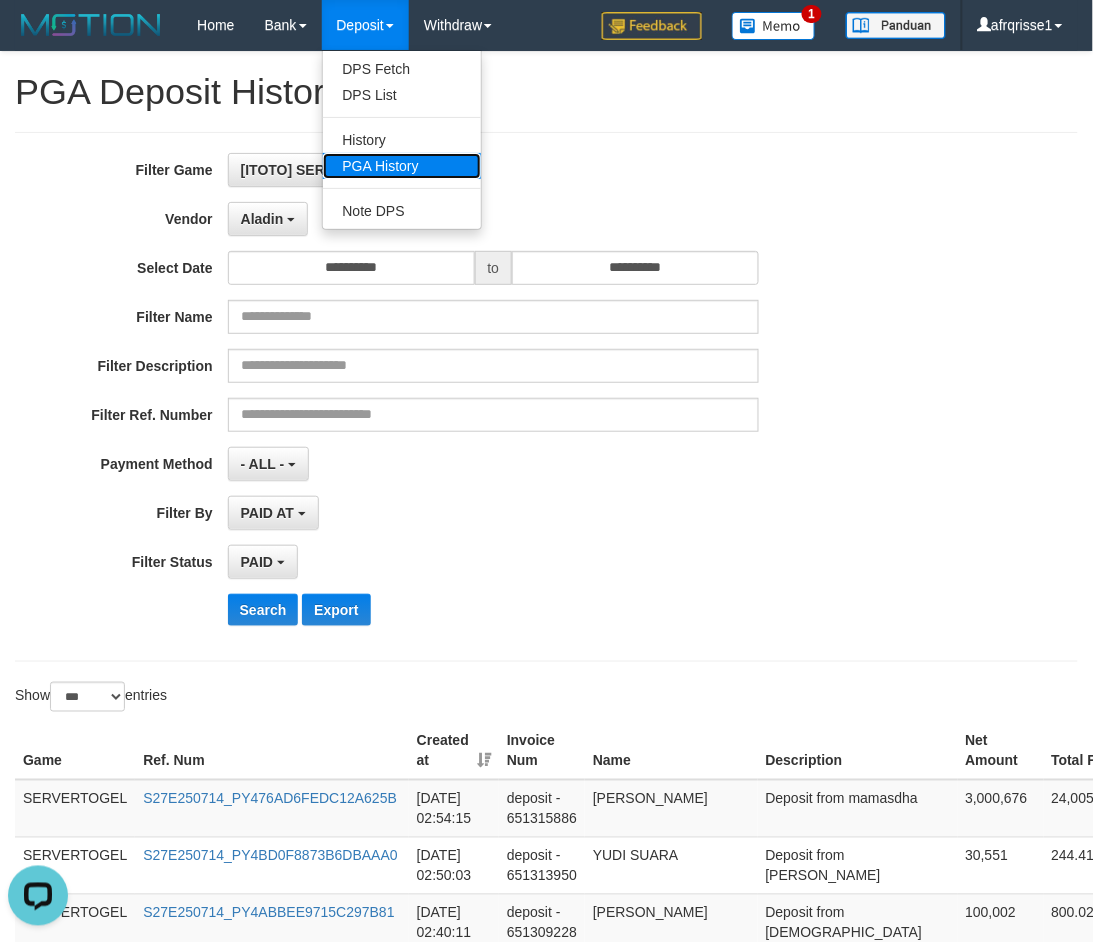 click on "PGA History" at bounding box center (402, 166) 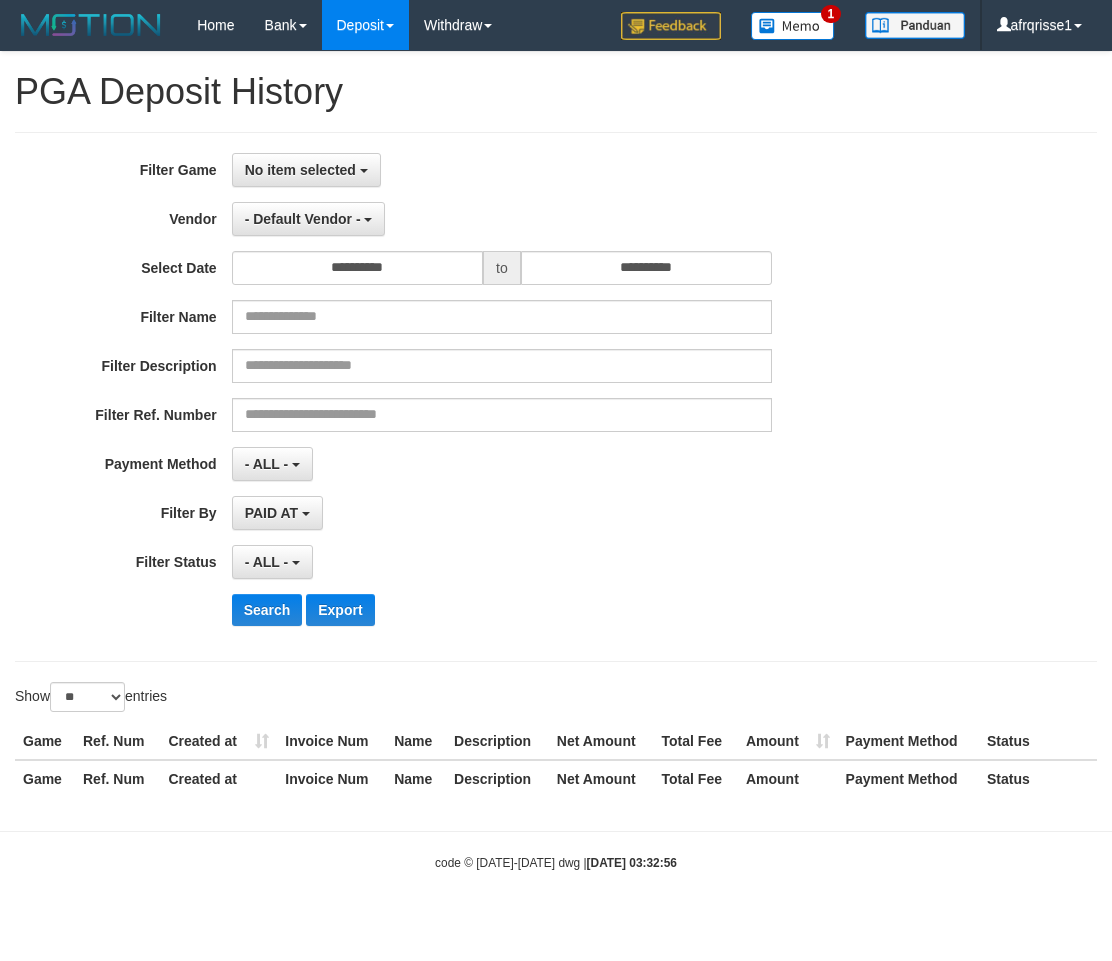 select 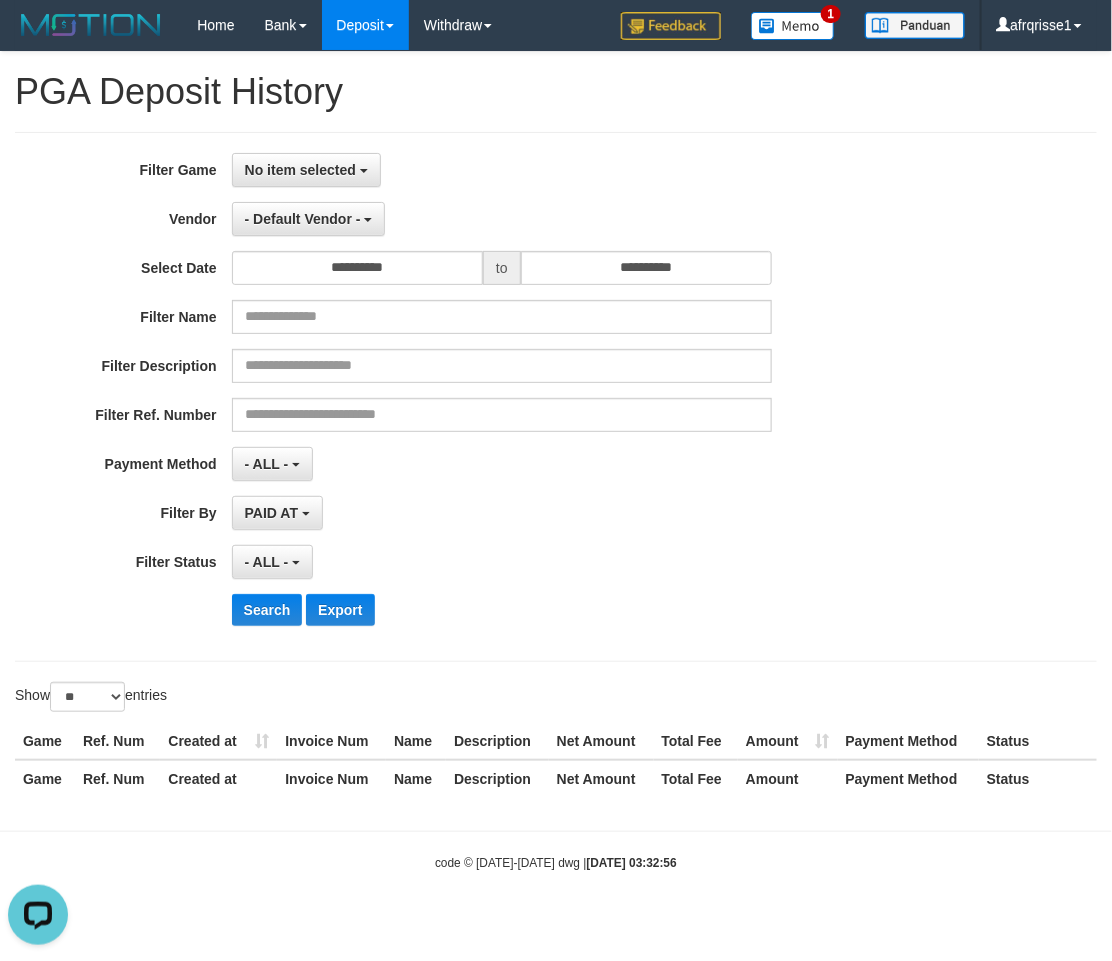 scroll, scrollTop: 0, scrollLeft: 0, axis: both 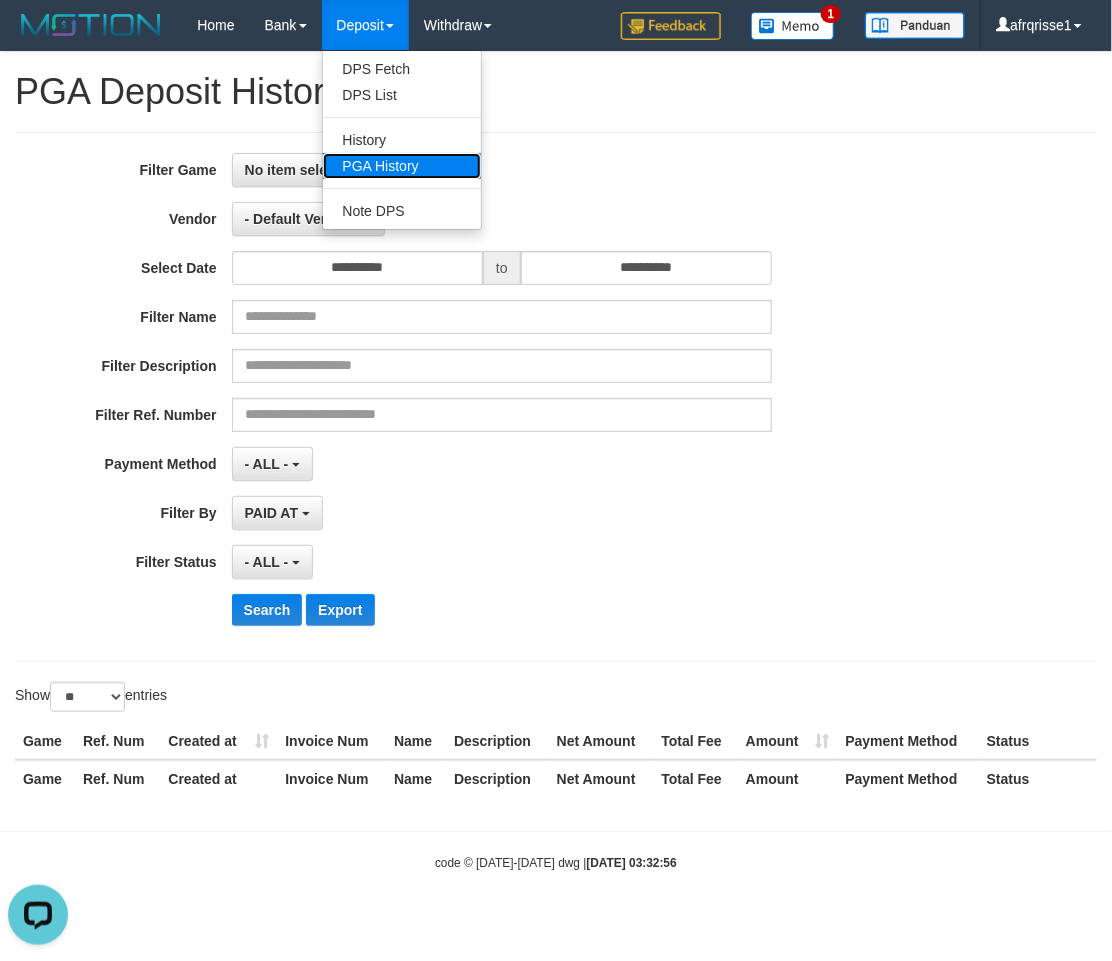 click on "PGA History" at bounding box center [402, 166] 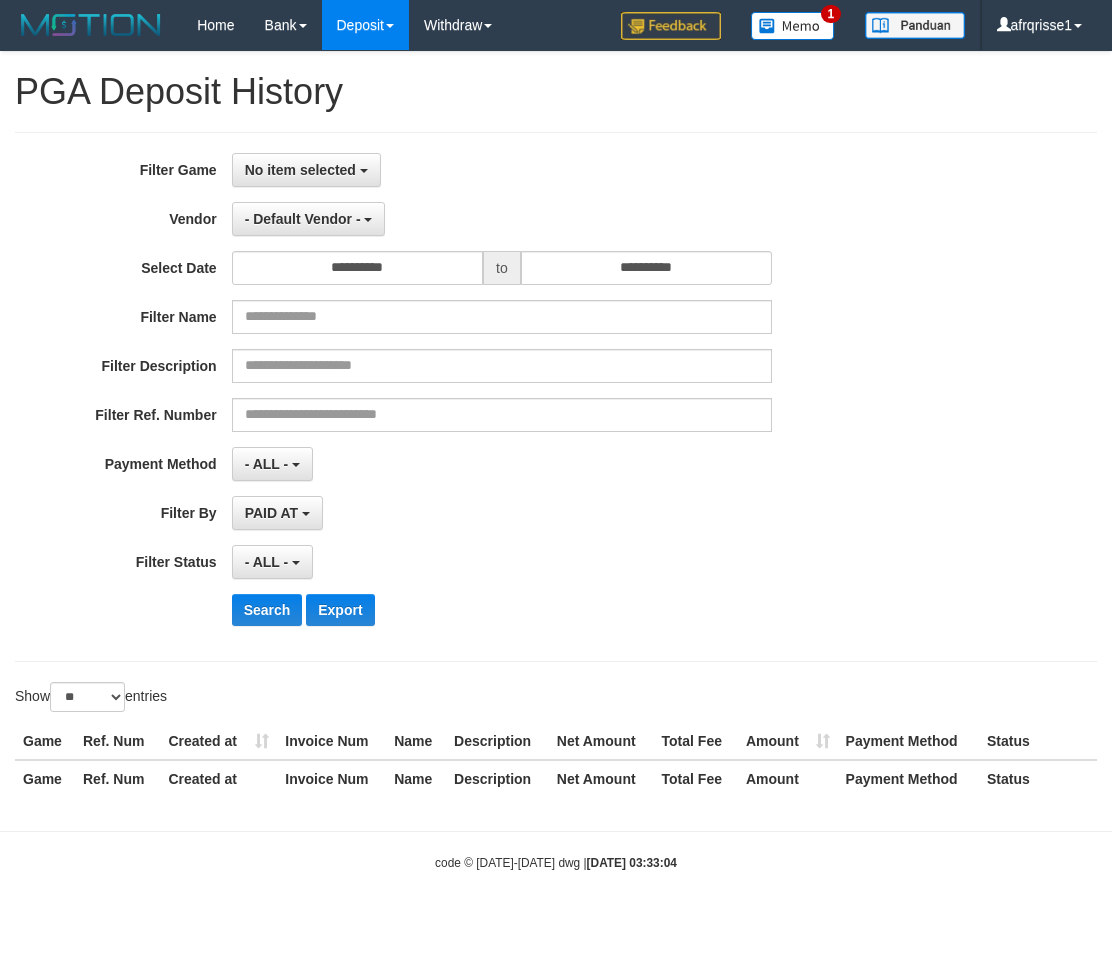 select 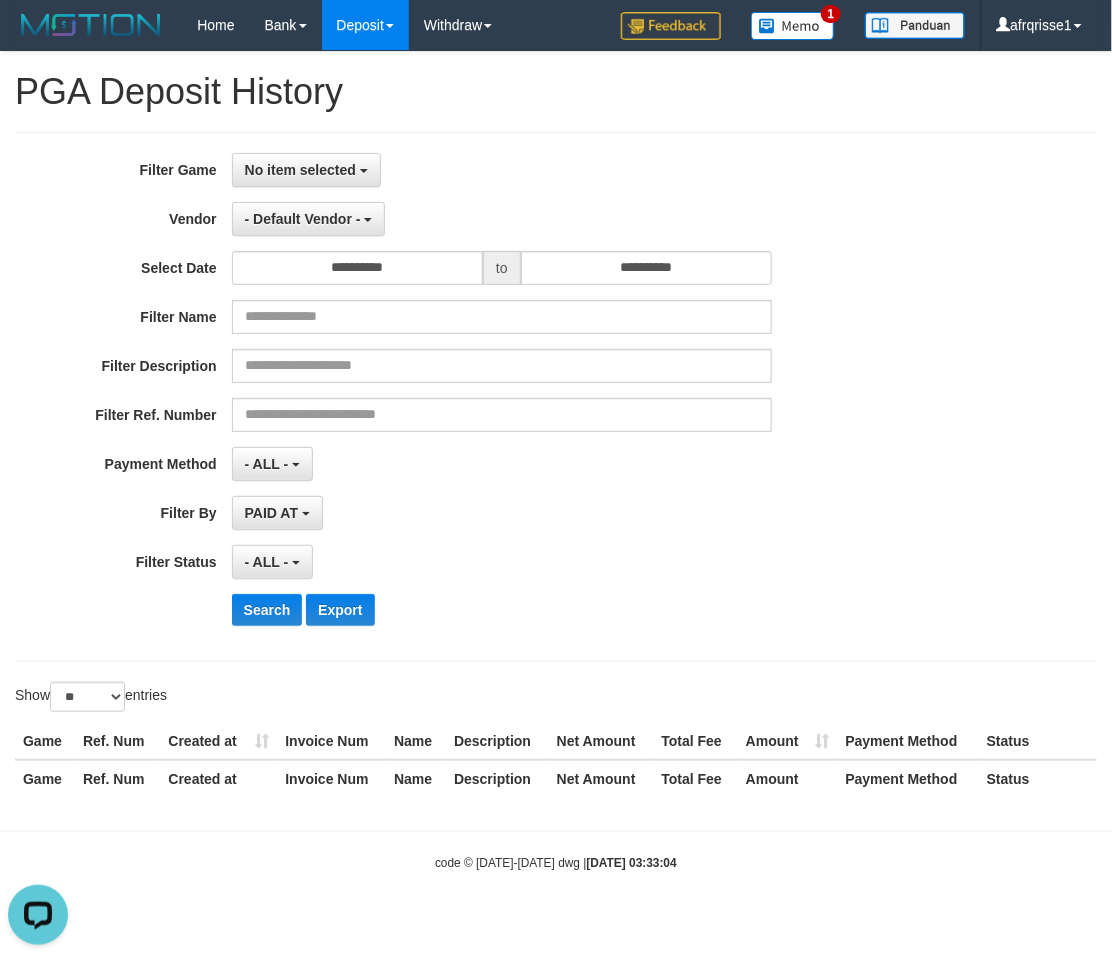 scroll, scrollTop: 0, scrollLeft: 0, axis: both 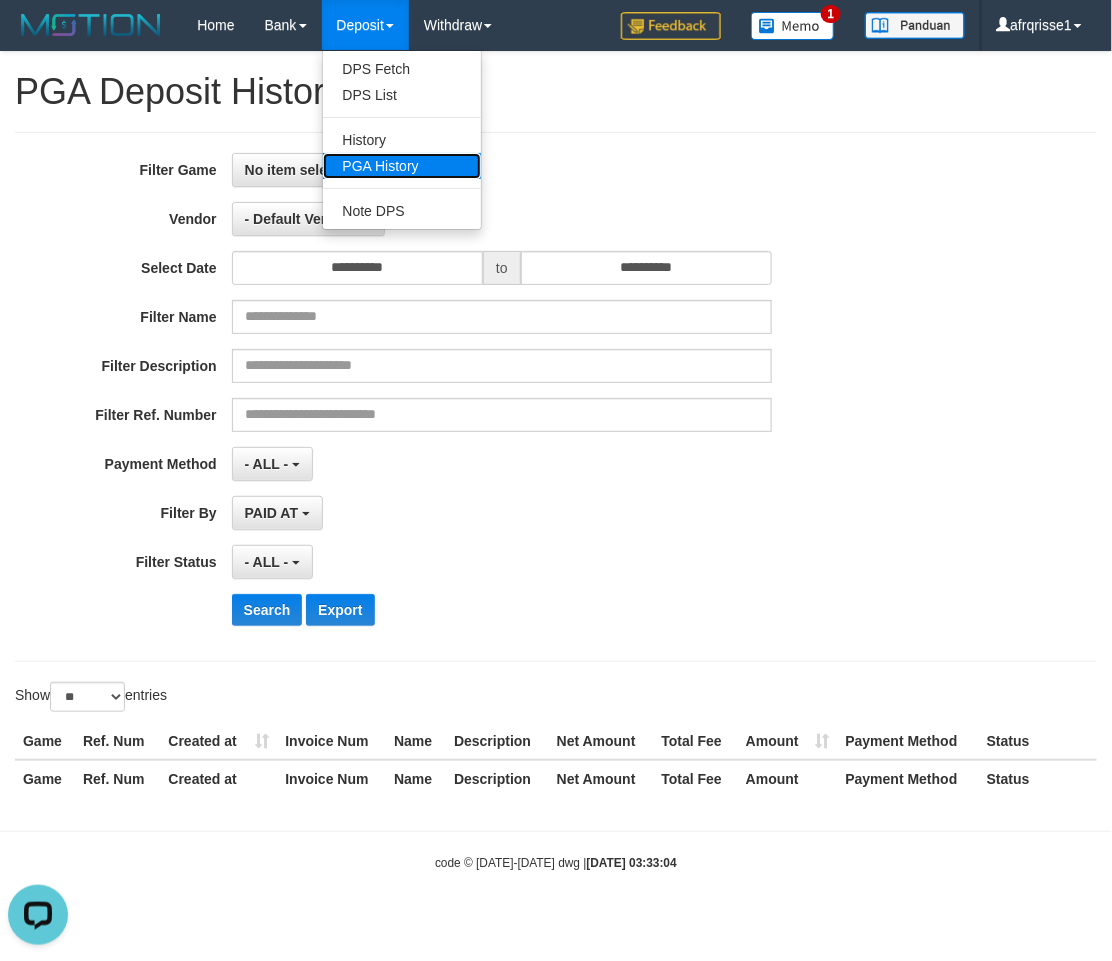 click on "PGA History" at bounding box center (402, 166) 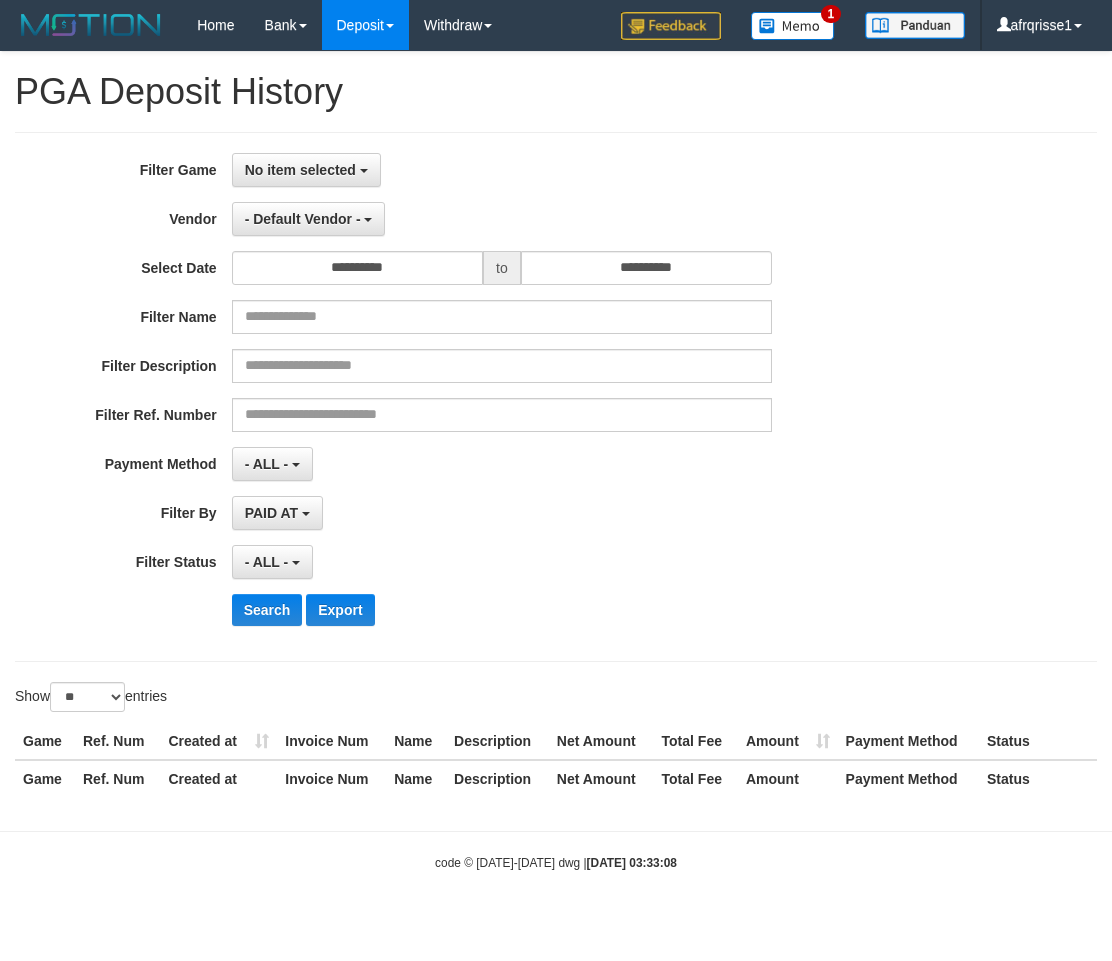 select 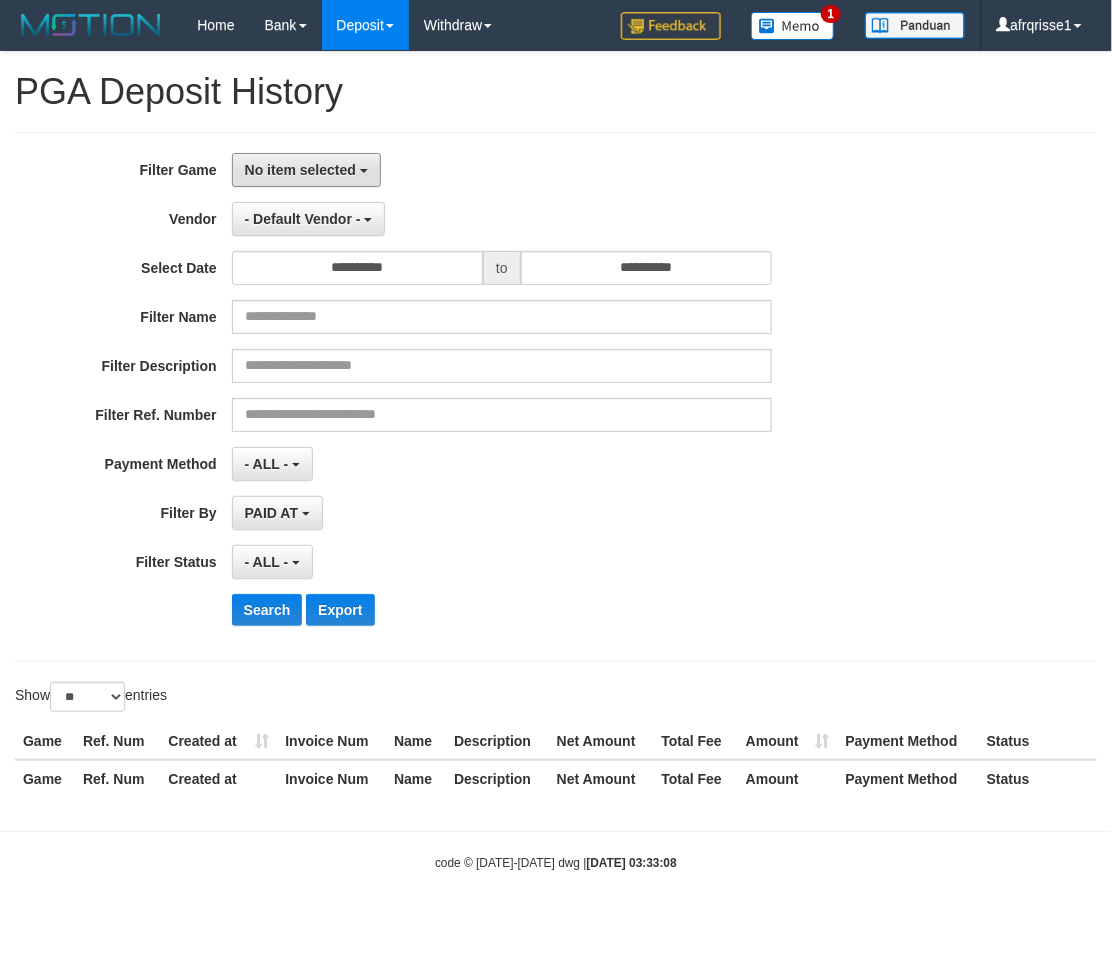click on "No item selected" at bounding box center (300, 170) 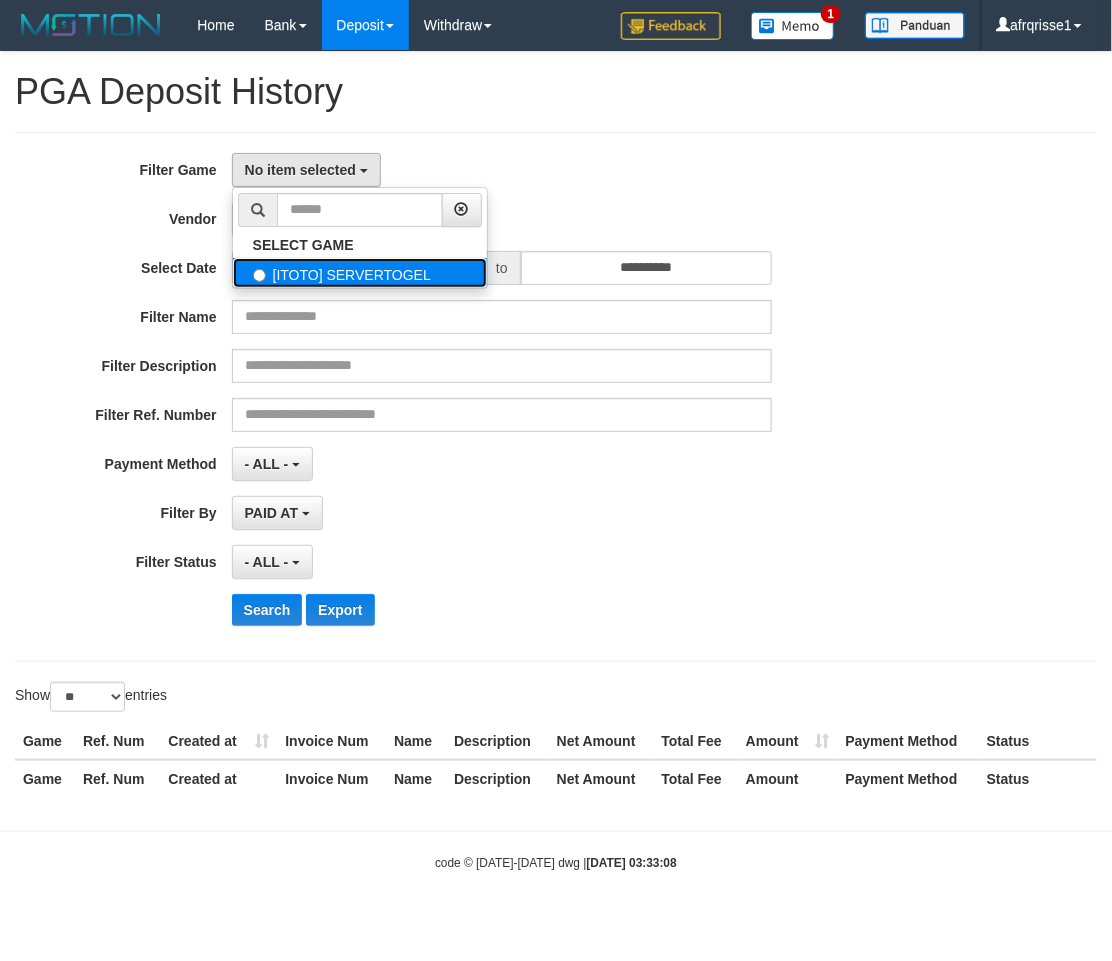 drag, startPoint x: 302, startPoint y: 283, endPoint x: 320, endPoint y: 272, distance: 21.095022 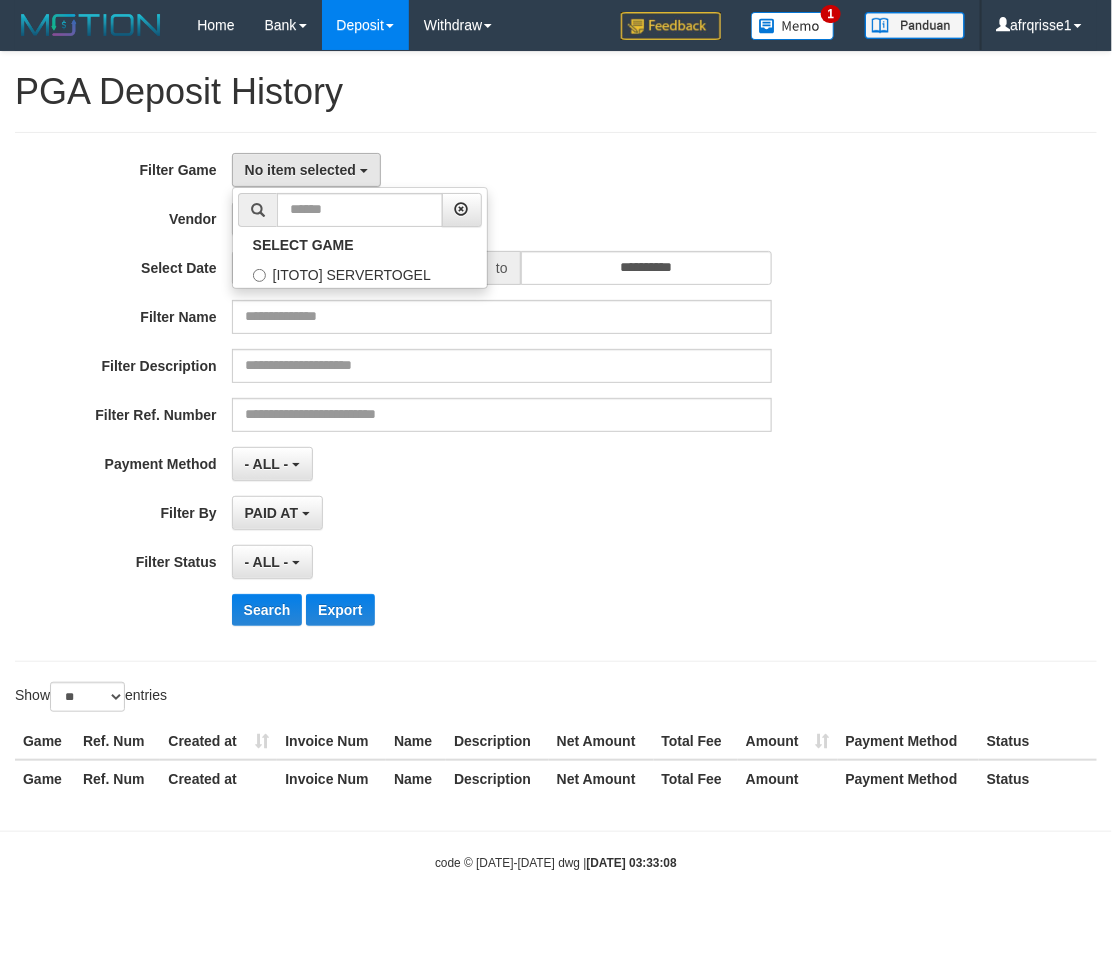 select on "****" 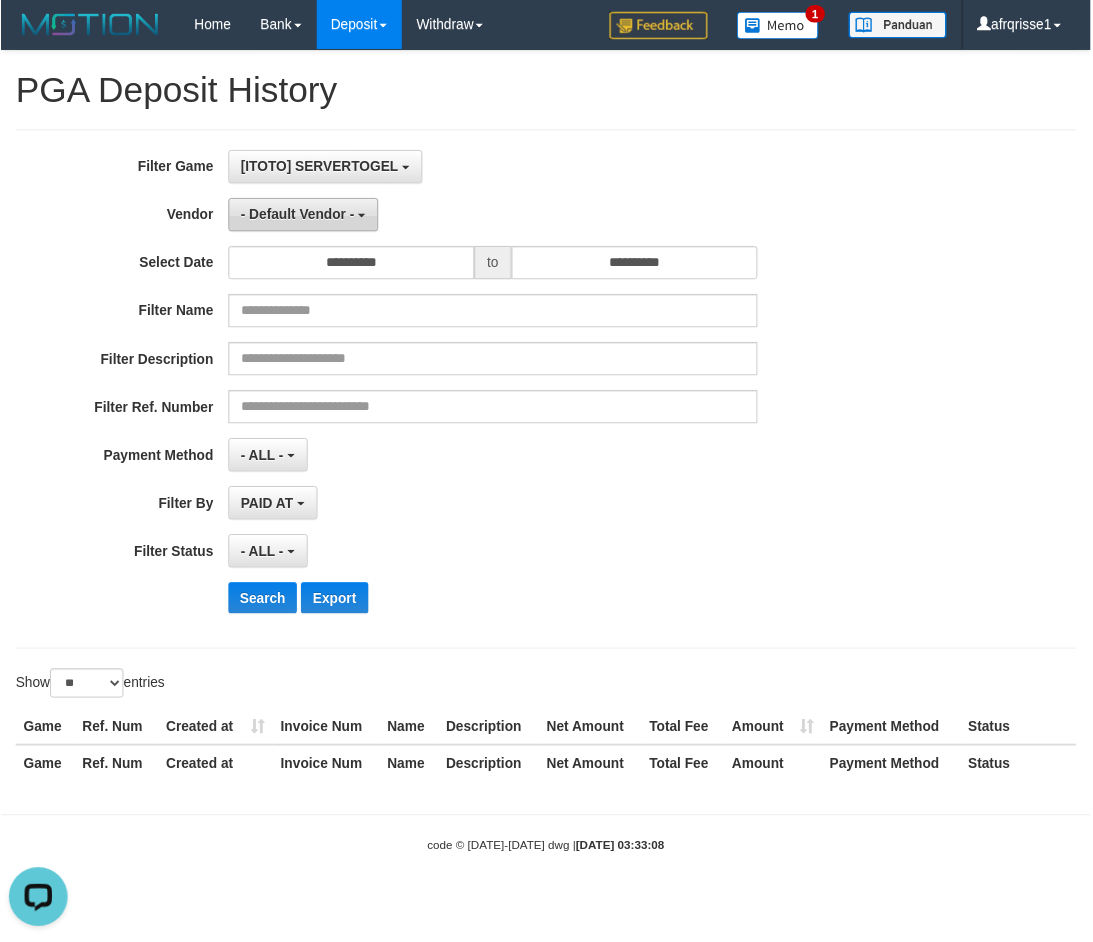 scroll, scrollTop: 0, scrollLeft: 0, axis: both 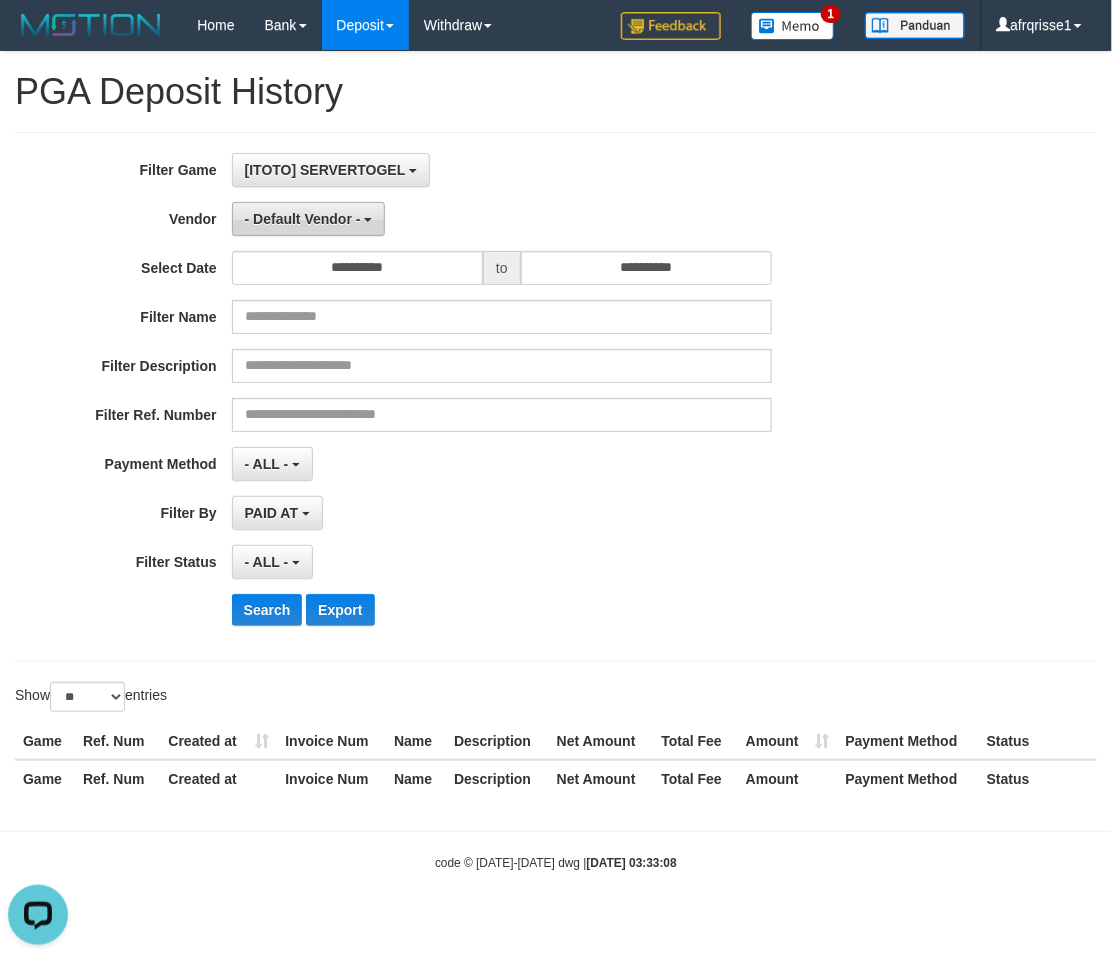 click on "- Default Vendor -" at bounding box center [303, 219] 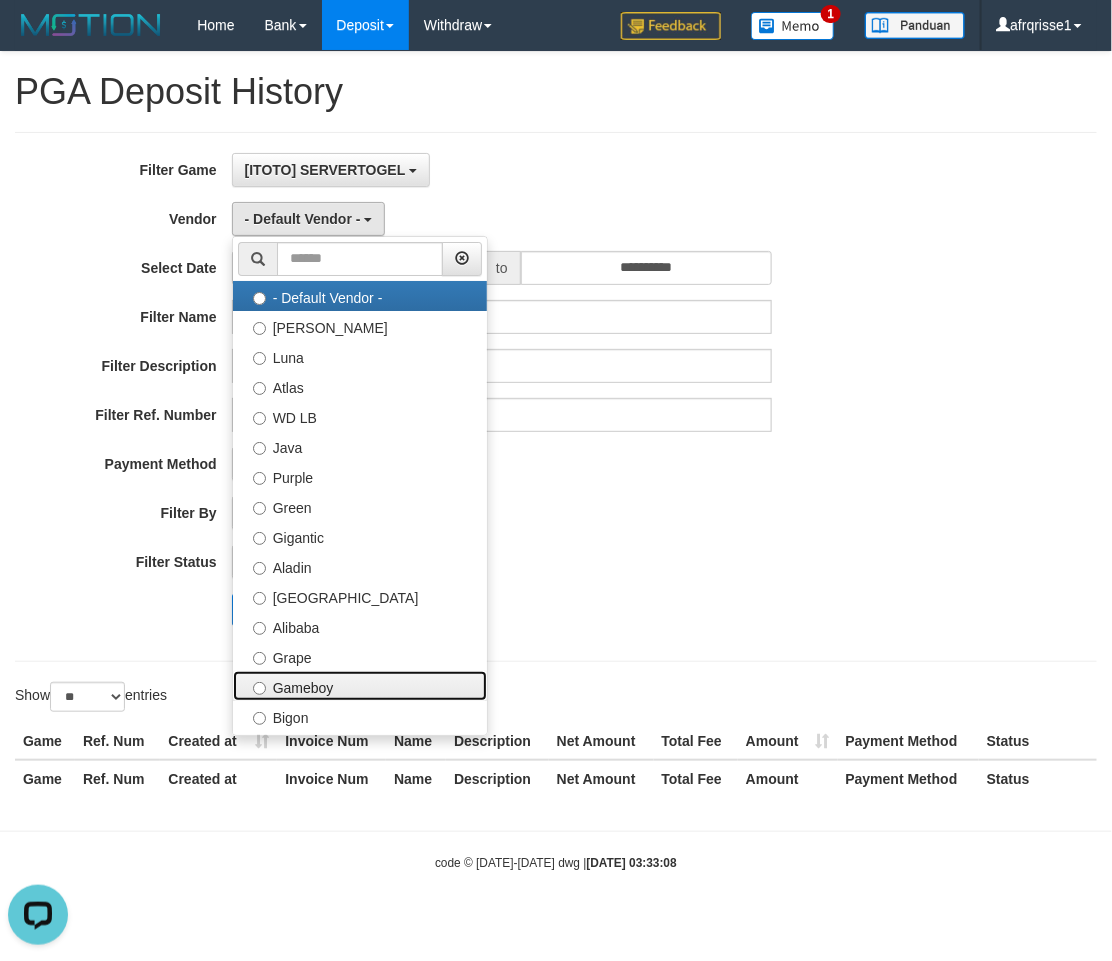 click on "Gameboy" at bounding box center (360, 686) 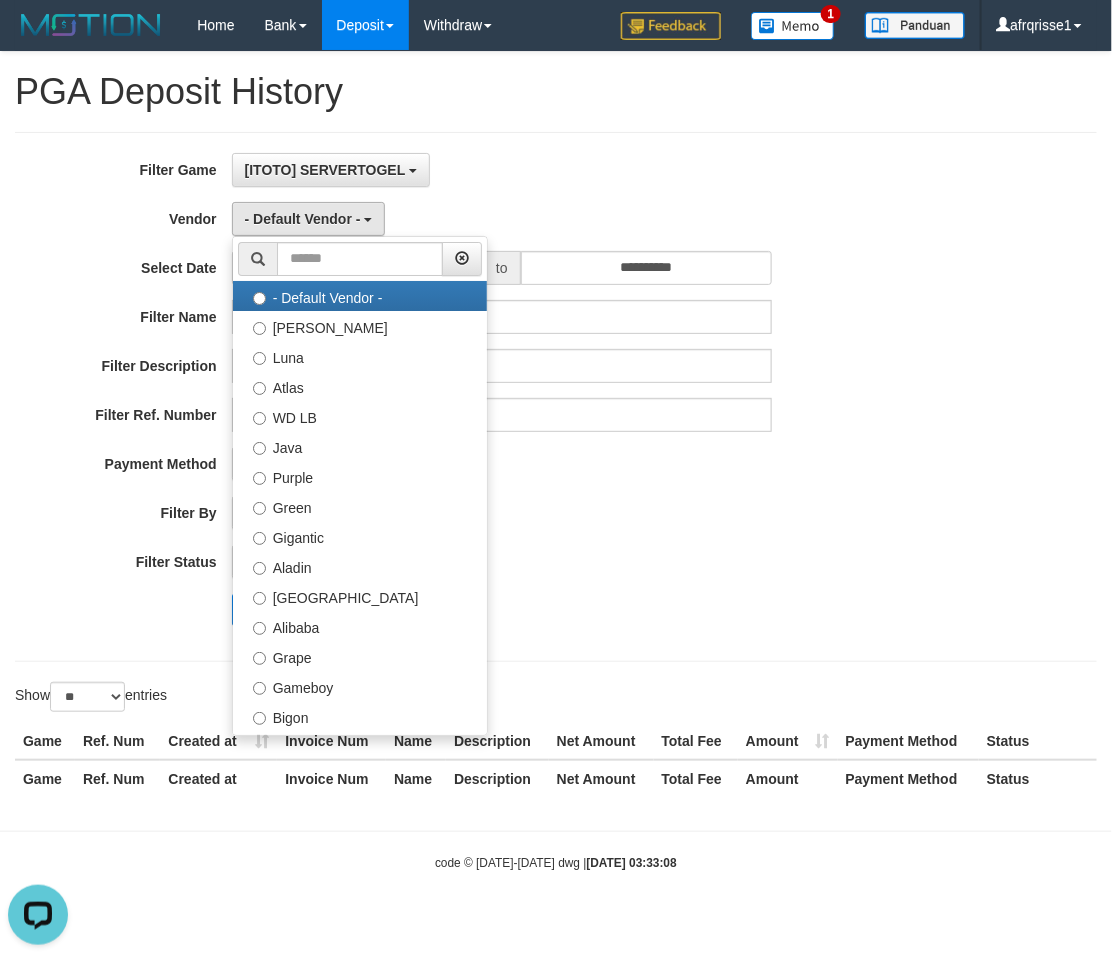 select on "**********" 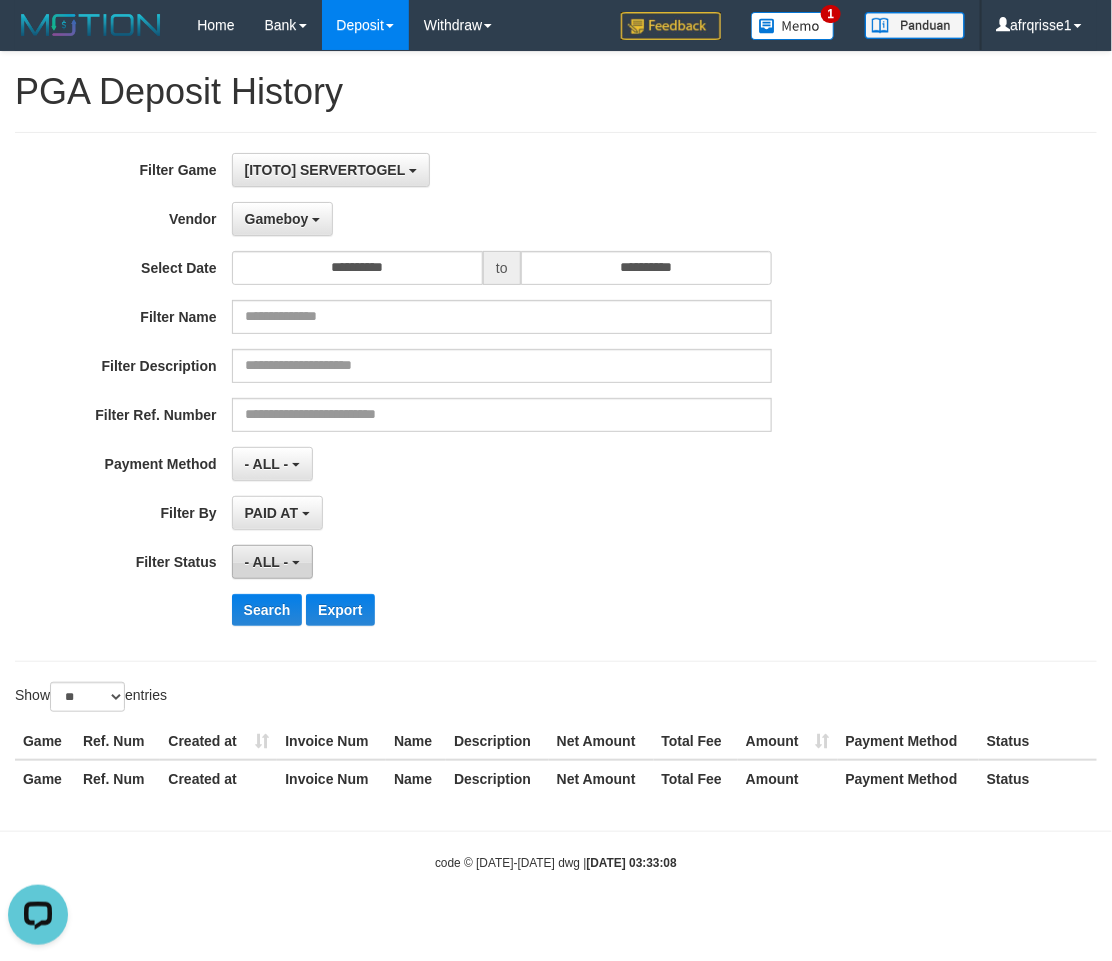 click on "- ALL -" at bounding box center (267, 562) 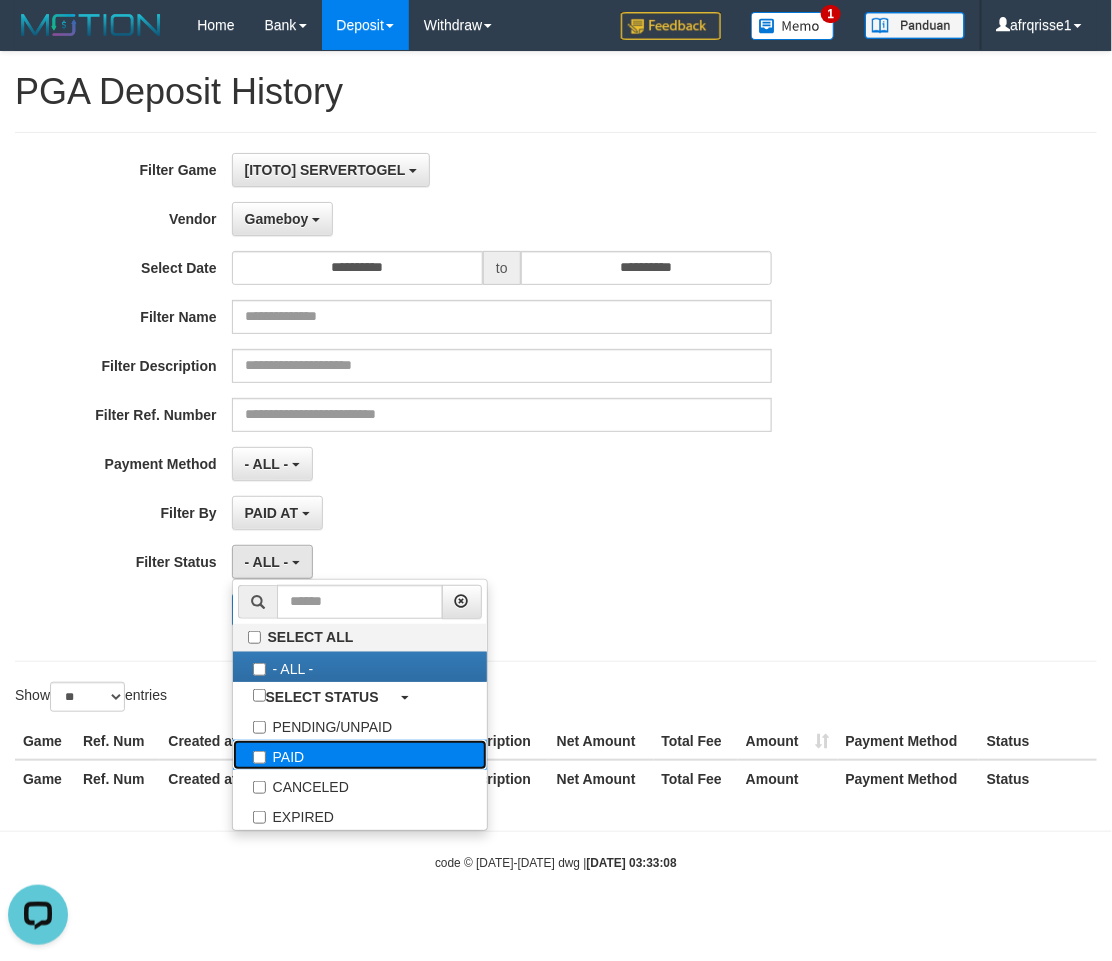 click on "PAID" at bounding box center (360, 755) 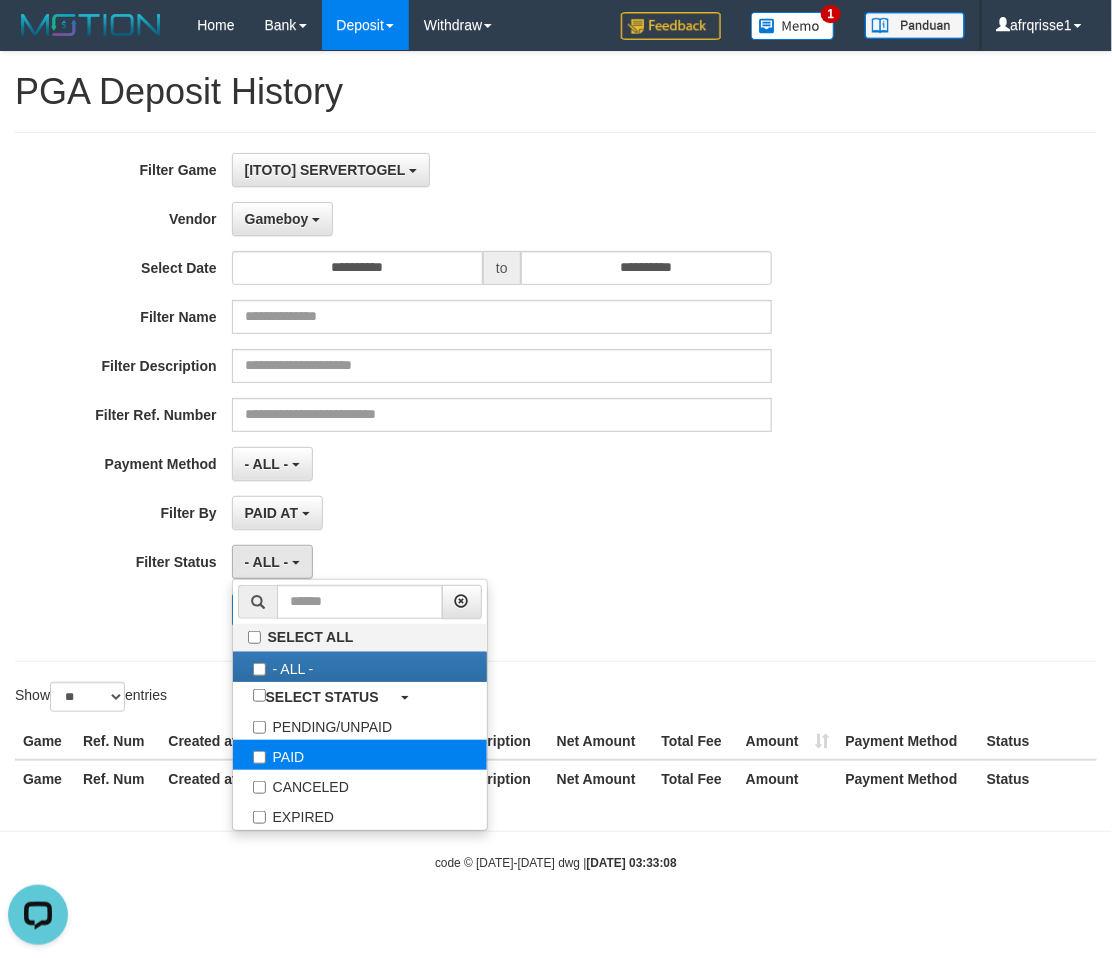 select on "*" 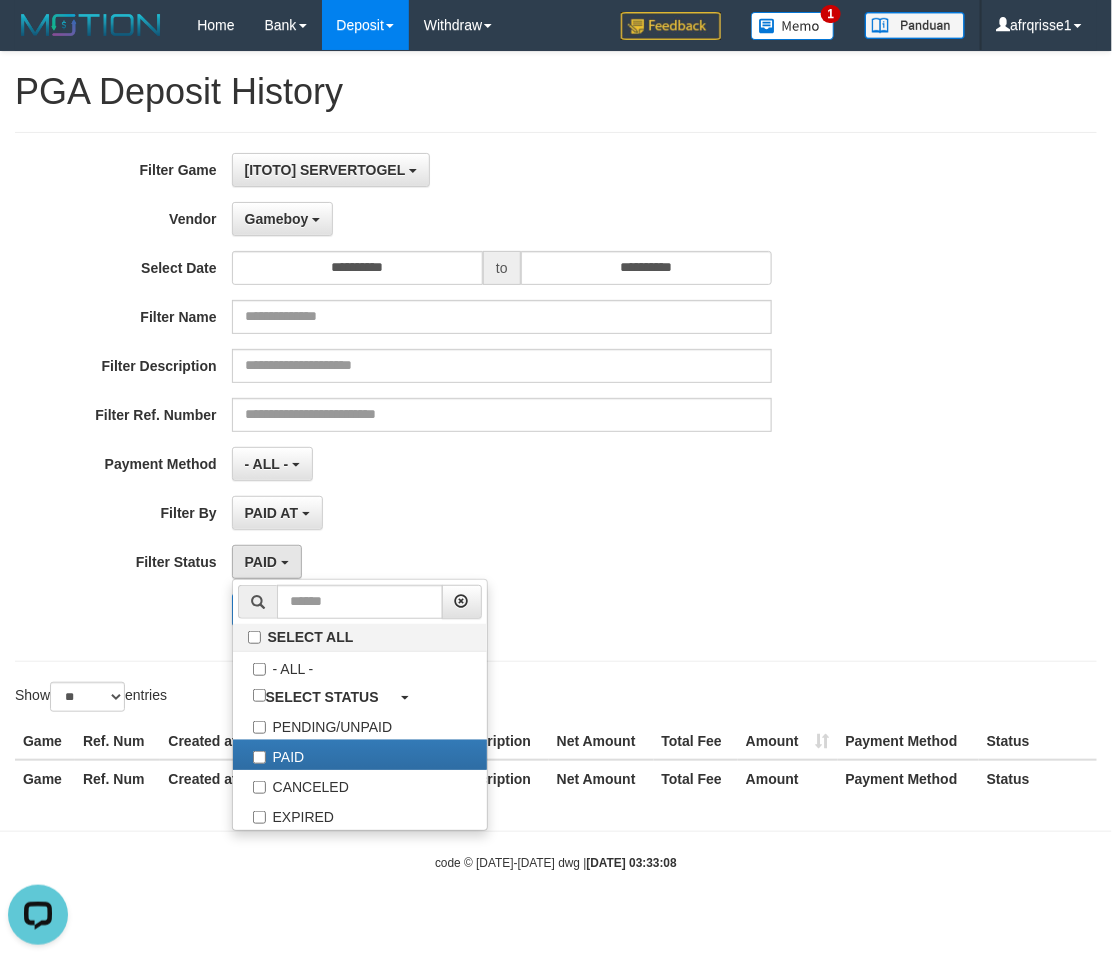 drag, startPoint x: 741, startPoint y: 607, endPoint x: 722, endPoint y: 607, distance: 19 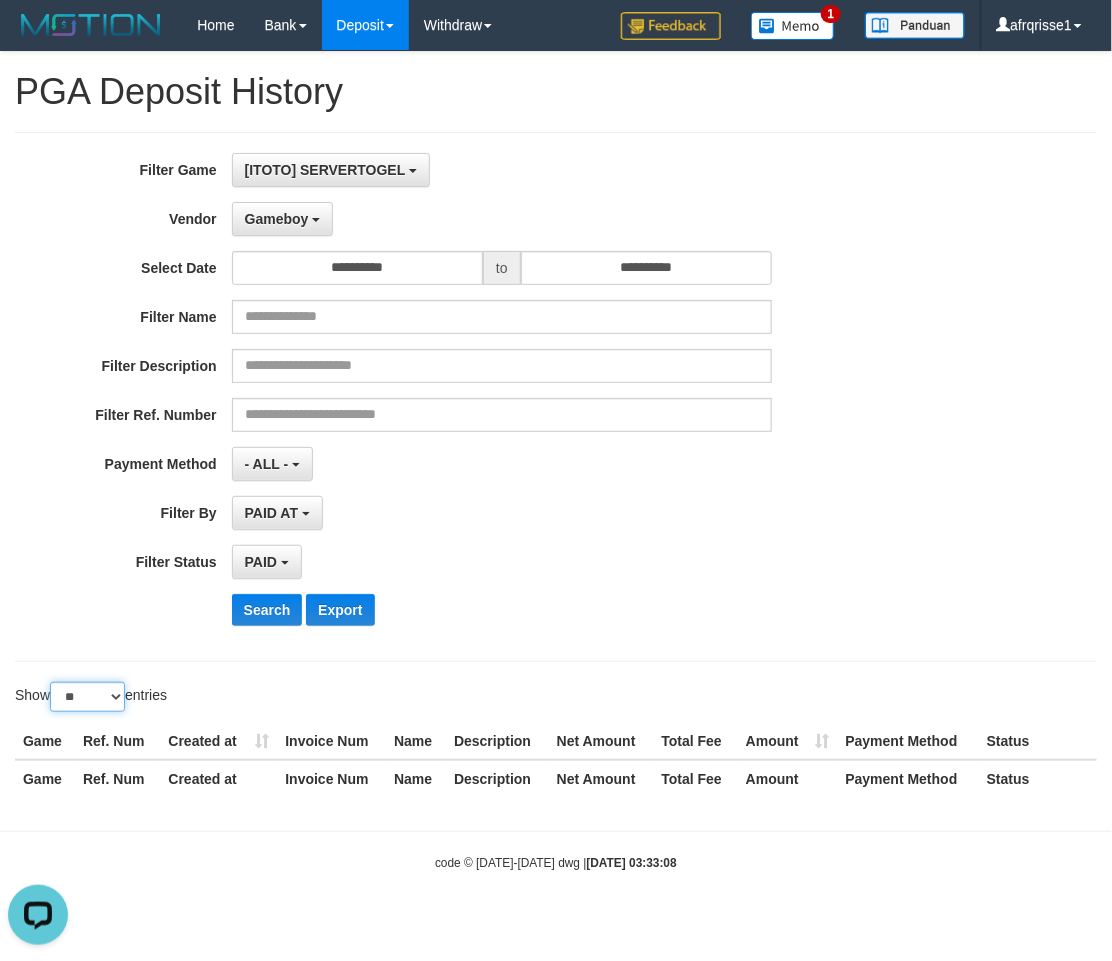 drag, startPoint x: 112, startPoint y: 705, endPoint x: 101, endPoint y: 706, distance: 11.045361 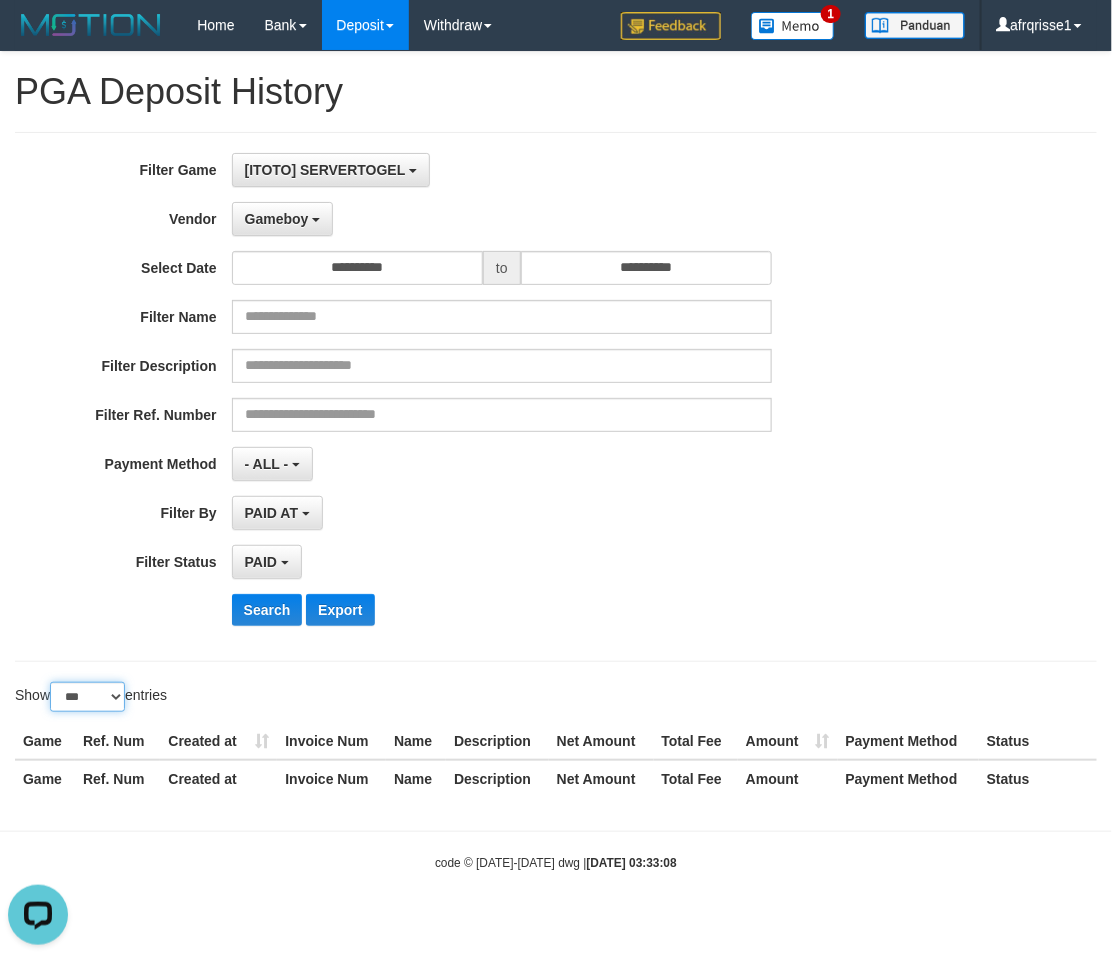 click on "** ** ** ***" at bounding box center [87, 697] 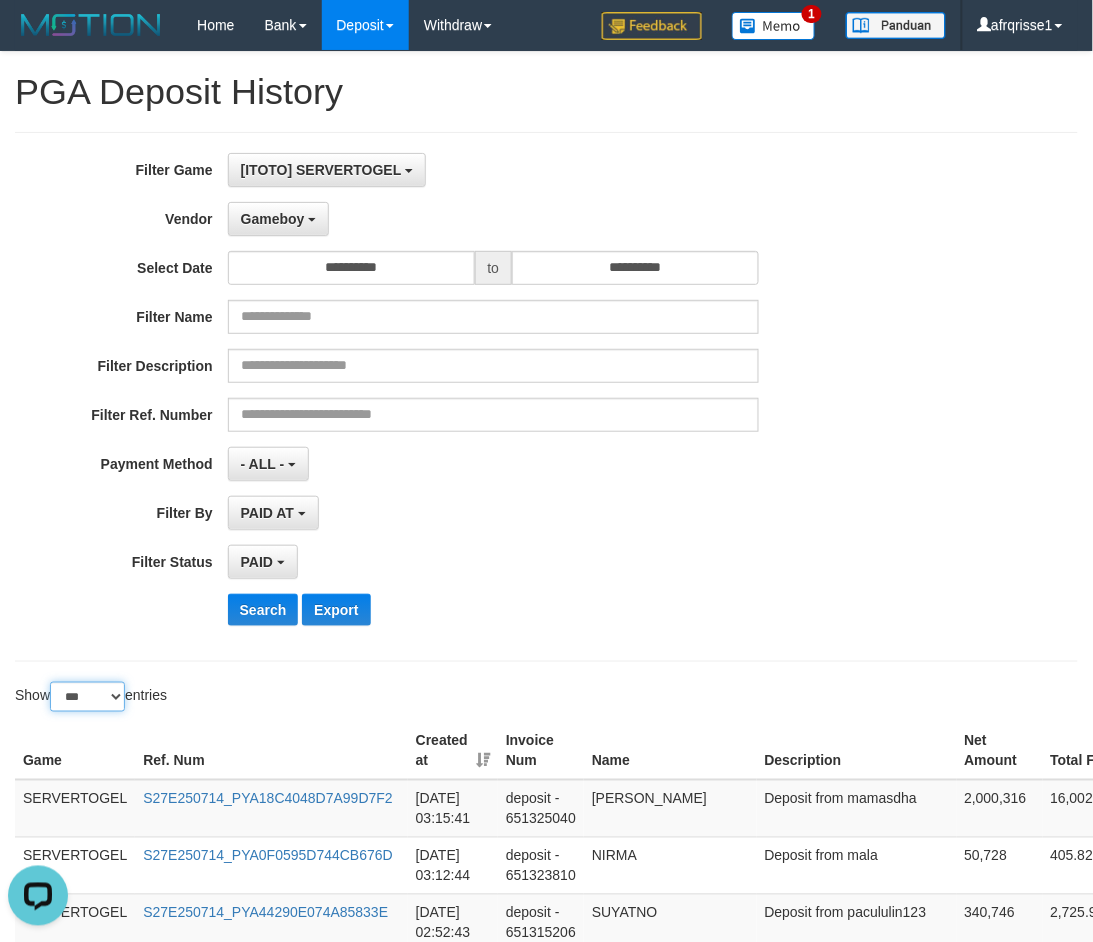 scroll, scrollTop: 333, scrollLeft: 0, axis: vertical 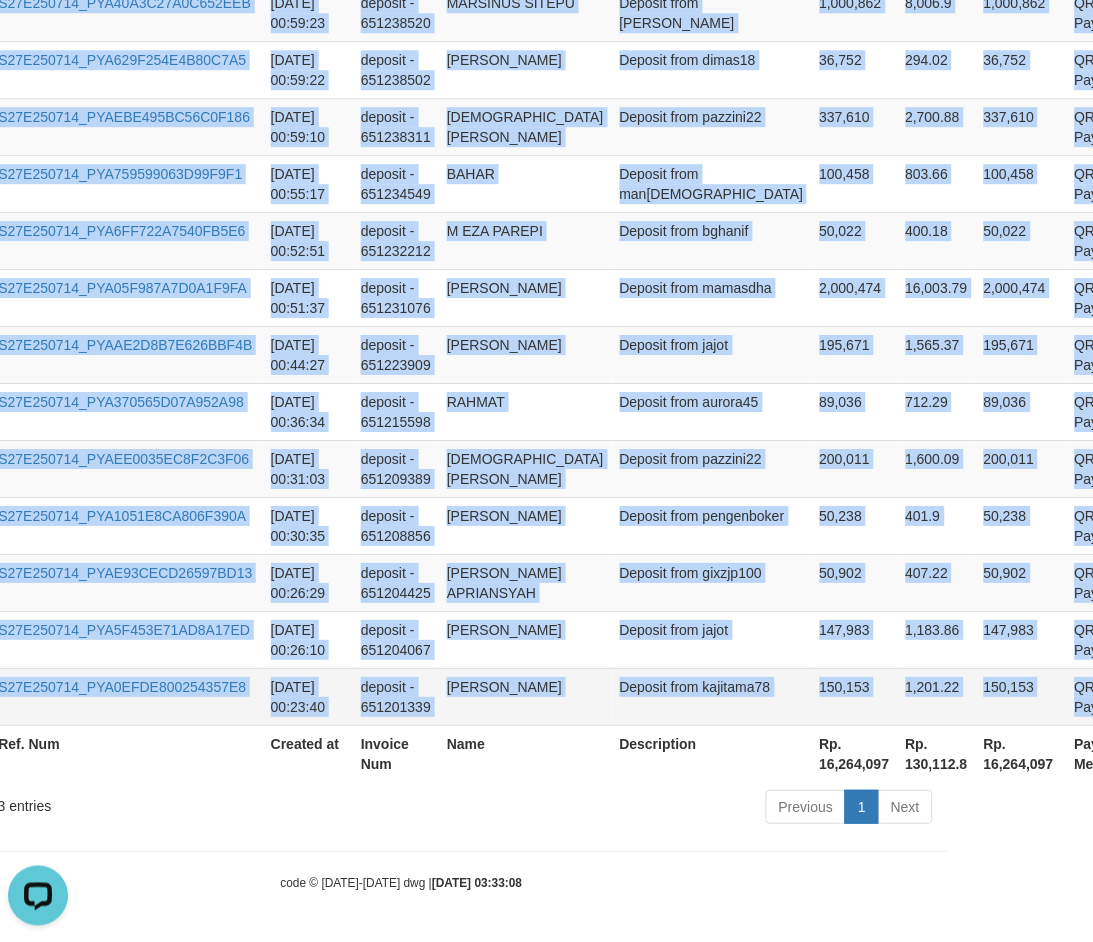 copy on "SERVERTOGEL S27E250714_PYA18C4048D7A99D7F2 [DATE] 03:15:41 deposit - 651325040 [PERSON_NAME] Deposit from mamasdha 2,000,316 16,002.53 2,000,316 QRIS Payment P   SERVERTOGEL S27E250714_PYA0F0595D744CB676D [DATE] 03:12:44 deposit - 651323810 NIRMA Deposit from mala 50,728 405.82 50,728 QRIS Payment P   SERVERTOGEL S27E250714_PYA44290E074A85833E [DATE] 02:52:43 deposit - 651315206 SUYATNO Deposit from pacululin123 340,746 2,725.97 340,746 QRIS Payment P   SERVERTOGEL S27E250714_PYAB0002E935806F57A [DATE] 02:52:19 deposit - 651314993 NANDAR MAULANA Deposit from marisca 50,000 400 50,000 QRIS Payment P   SERVERTOGEL S27E250714_PYA2290A250ECB34319 [DATE] 02:49:06 deposit - 651313501 GUSCIANA Deposit from nunel 100,002 800.02 100,002 QRIS Payment P   SERVERTOGEL S27E250714_PYA6544A660AB6925EA [DATE] 02:21:19 deposit - 651299128 SAMSURYA JASNIADI Deposit from engkijupe 50,131 401.05 50,131 QRIS Payment P   SERVERTOGEL S27E250714_PYA92AD6C683011574C [DATE] 02:16:20 deposit - 651296125 T..." 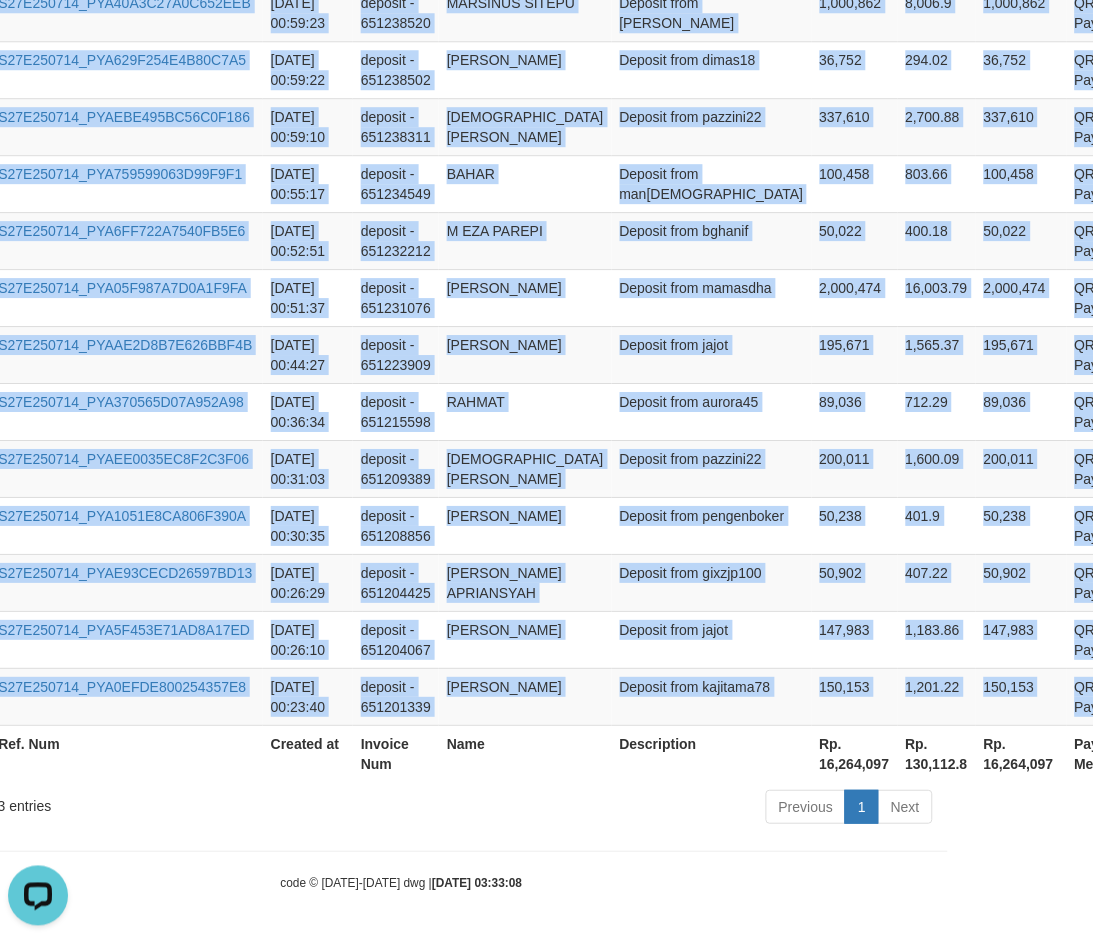 scroll, scrollTop: 2518, scrollLeft: 62, axis: both 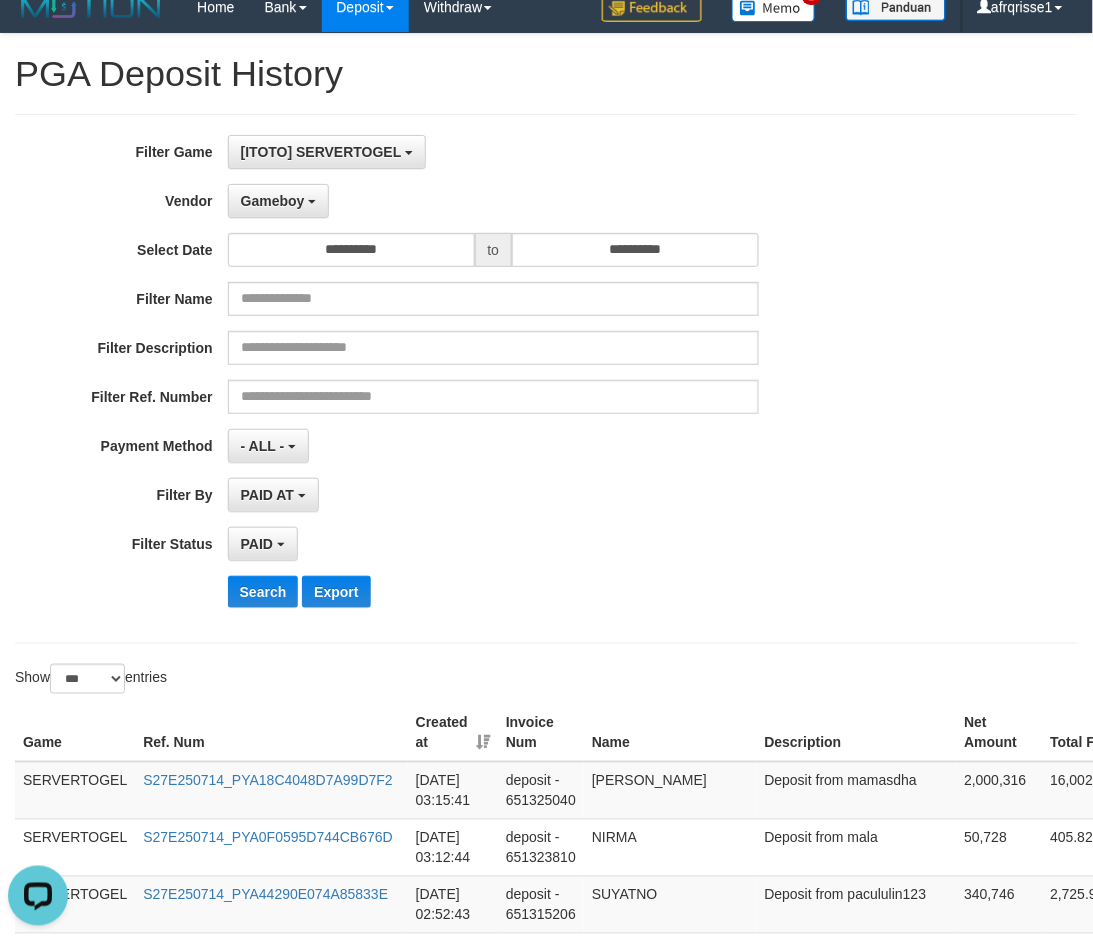 click on "**********" at bounding box center (455, 379) 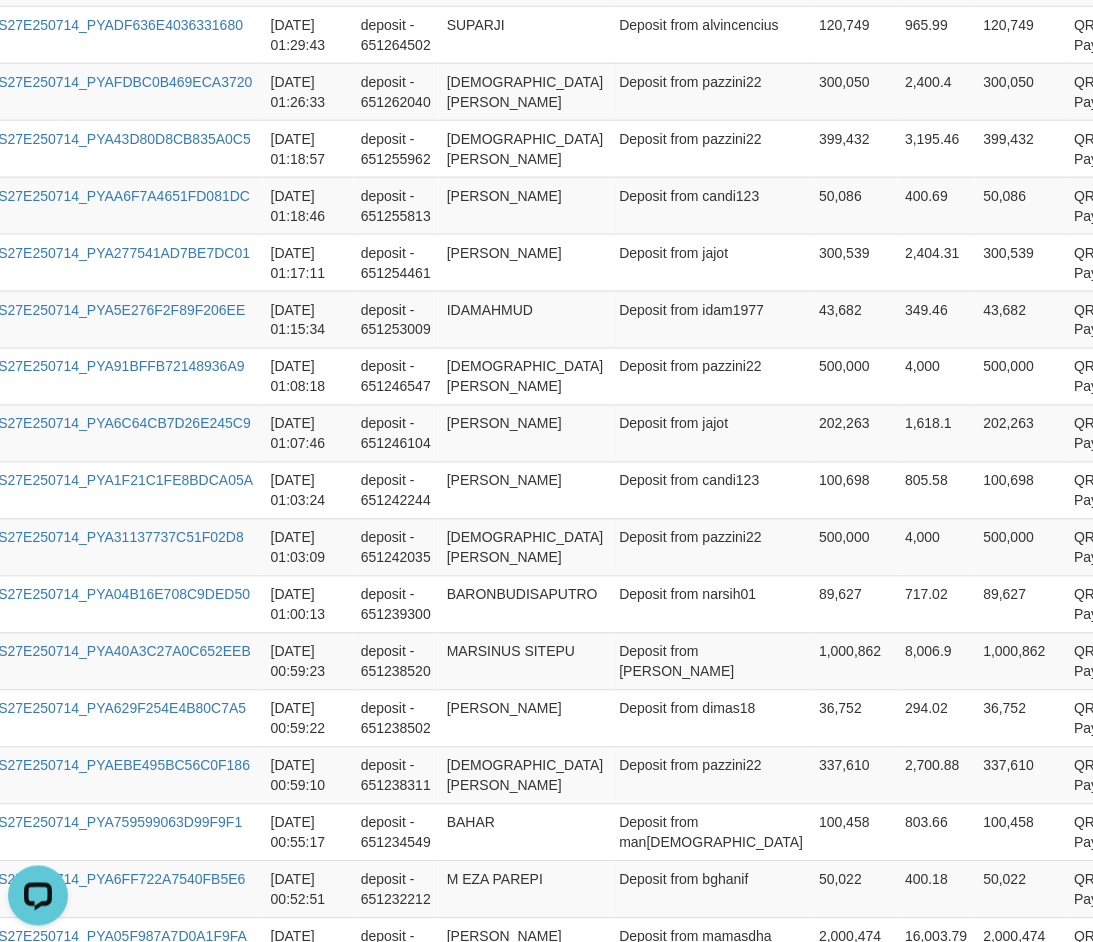 scroll, scrollTop: 2518, scrollLeft: 145, axis: both 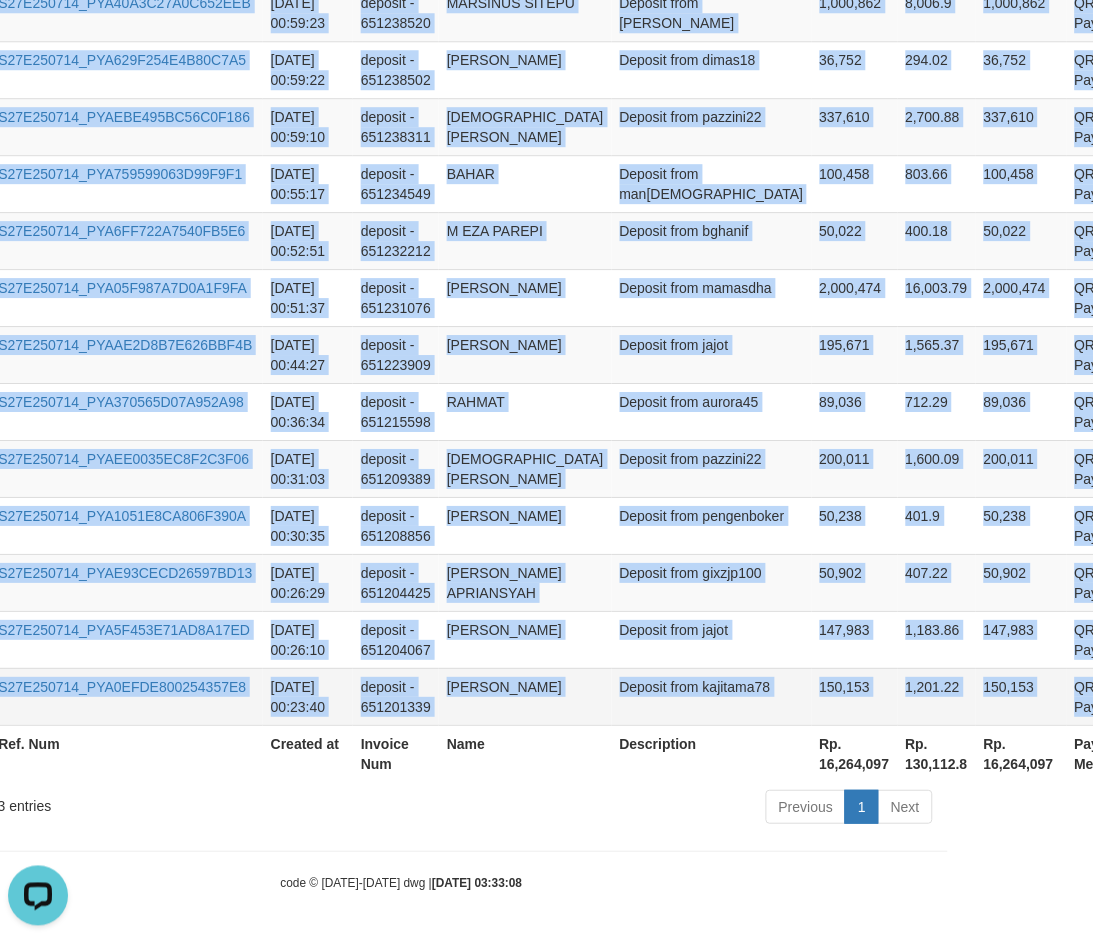 copy on "SERVERTOGEL S27E250714_PYA18C4048D7A99D7F2 [DATE] 03:15:41 deposit - 651325040 [PERSON_NAME] Deposit from mamasdha 2,000,316 16,002.53 2,000,316 QRIS Payment P   SERVERTOGEL S27E250714_PYA0F0595D744CB676D [DATE] 03:12:44 deposit - 651323810 NIRMA Deposit from mala 50,728 405.82 50,728 QRIS Payment P   SERVERTOGEL S27E250714_PYA44290E074A85833E [DATE] 02:52:43 deposit - 651315206 SUYATNO Deposit from pacululin123 340,746 2,725.97 340,746 QRIS Payment P   SERVERTOGEL S27E250714_PYAB0002E935806F57A [DATE] 02:52:19 deposit - 651314993 NANDAR MAULANA Deposit from marisca 50,000 400 50,000 QRIS Payment P   SERVERTOGEL S27E250714_PYA2290A250ECB34319 [DATE] 02:49:06 deposit - 651313501 GUSCIANA Deposit from nunel 100,002 800.02 100,002 QRIS Payment P   SERVERTOGEL S27E250714_PYA6544A660AB6925EA [DATE] 02:21:19 deposit - 651299128 SAMSURYA JASNIADI Deposit from engkijupe 50,131 401.05 50,131 QRIS Payment P   SERVERTOGEL S27E250714_PYA92AD6C683011574C [DATE] 02:16:20 deposit - 651296125 T..." 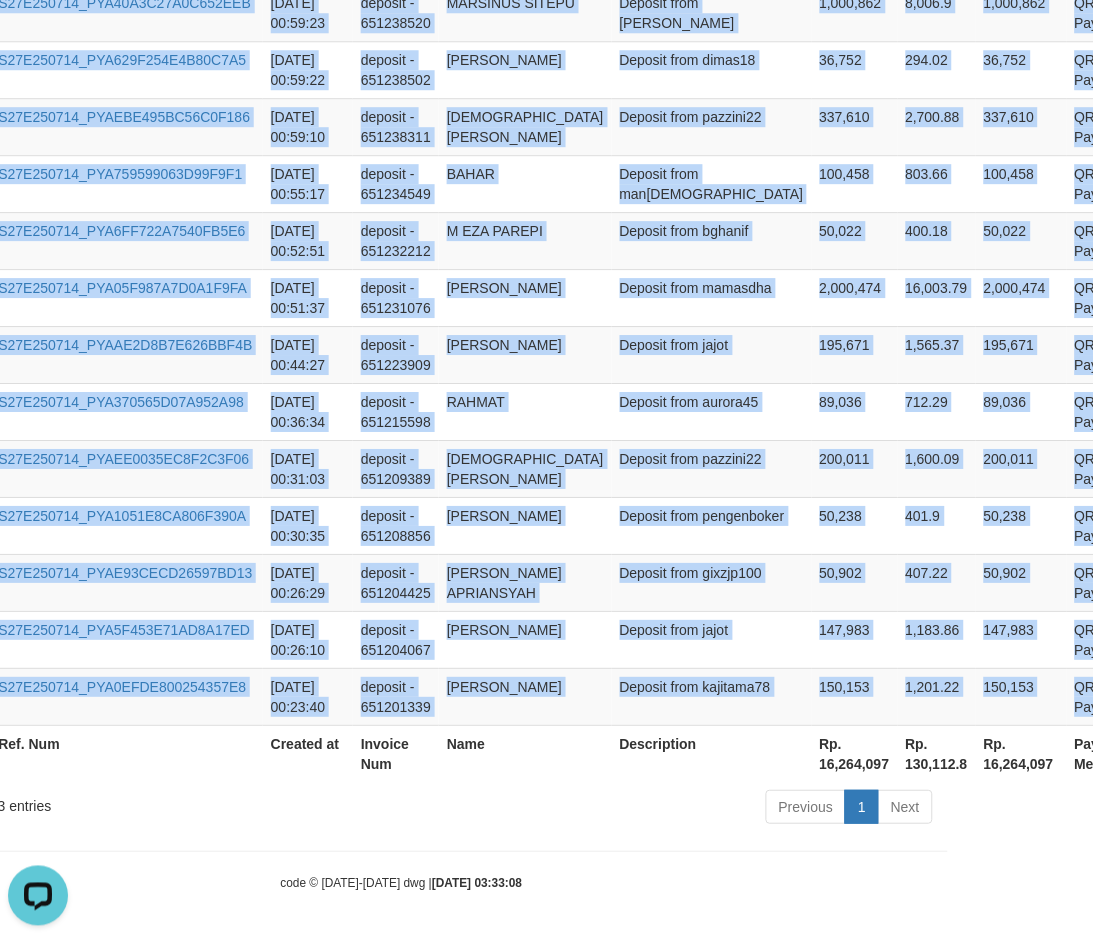 drag, startPoint x: 981, startPoint y: 866, endPoint x: 1013, endPoint y: 910, distance: 54.405884 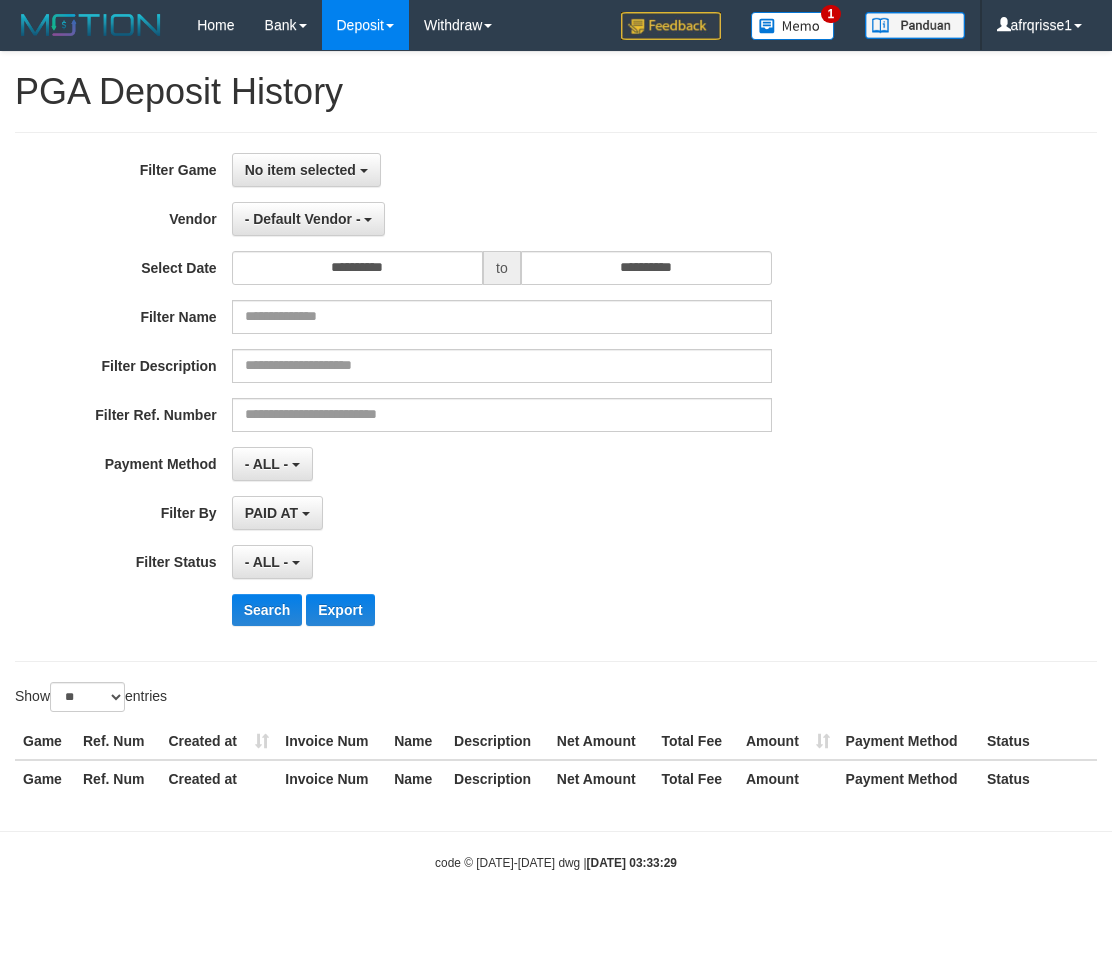 select 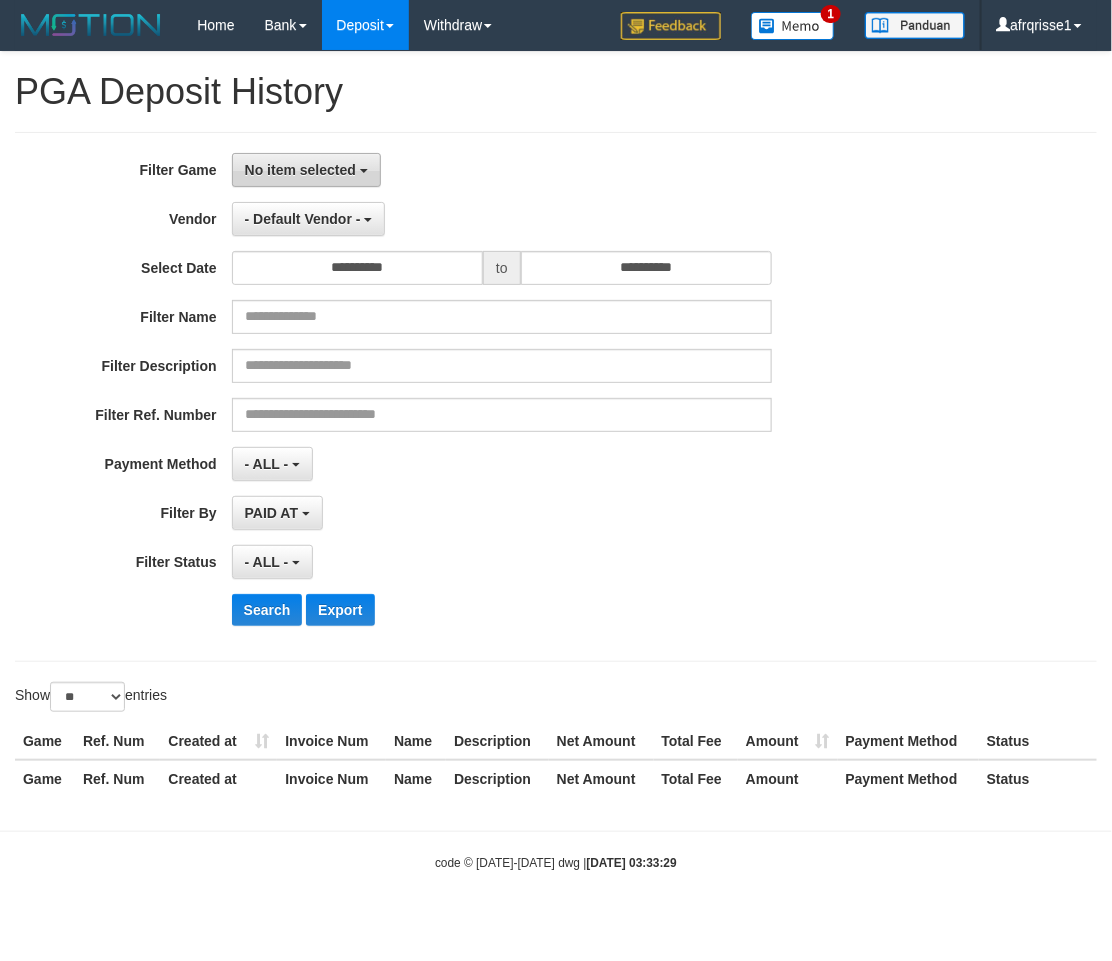 click on "No item selected" at bounding box center (300, 170) 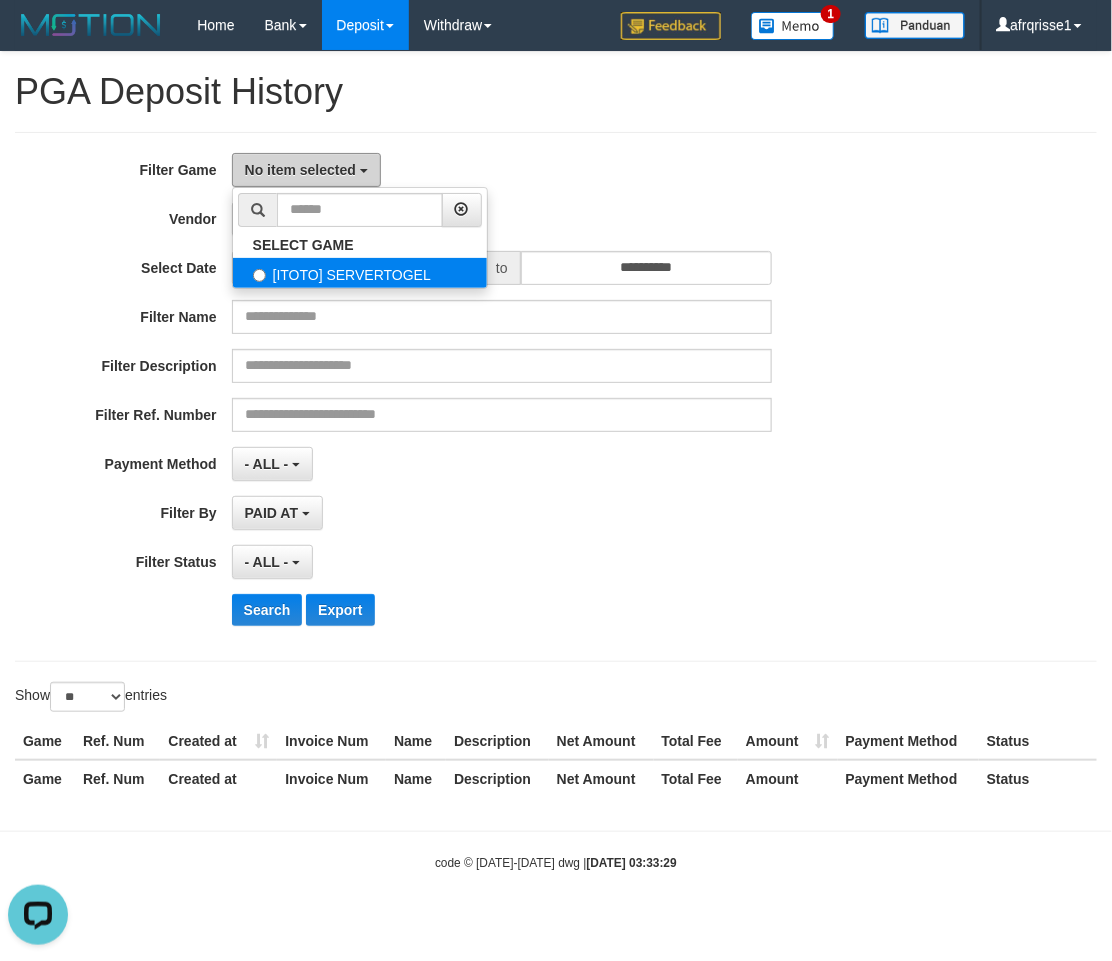 scroll, scrollTop: 0, scrollLeft: 0, axis: both 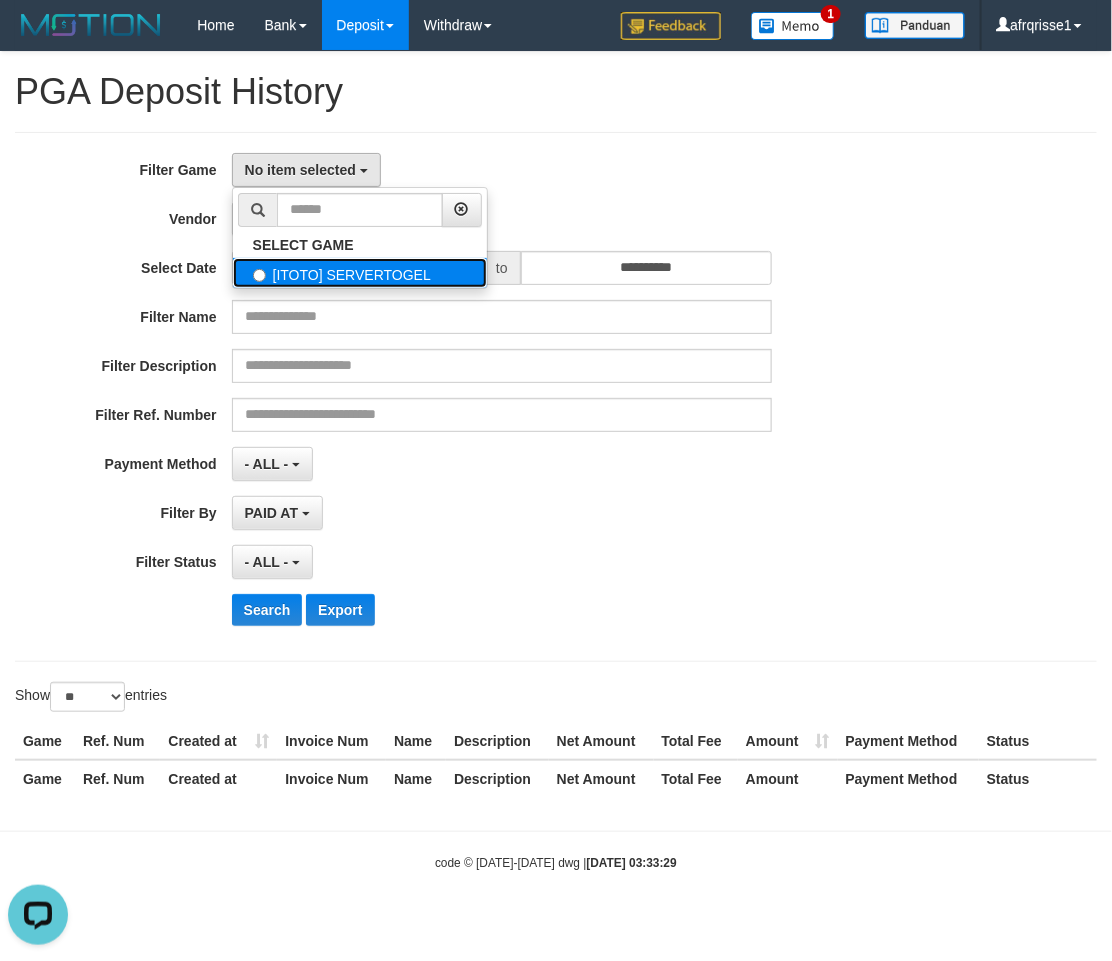 click on "[ITOTO] SERVERTOGEL" at bounding box center (360, 273) 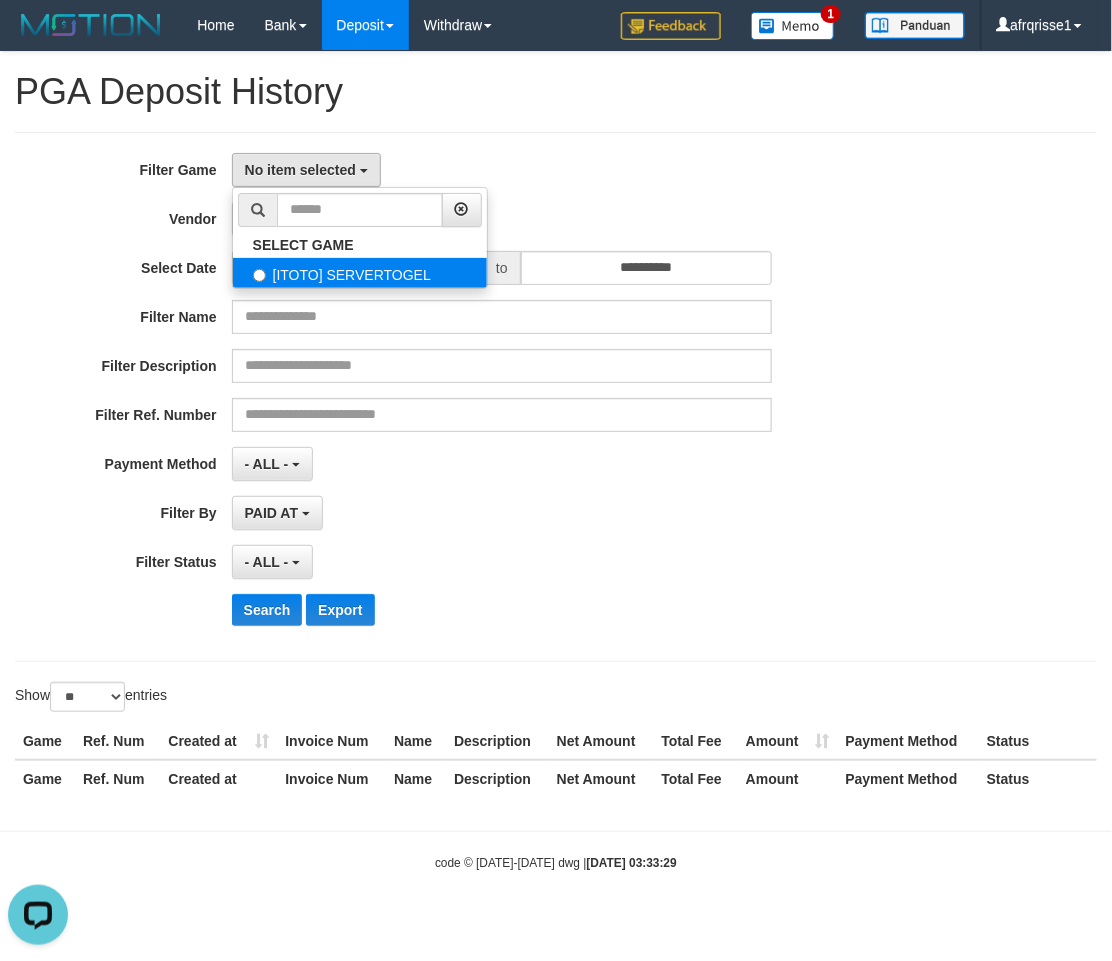 select on "****" 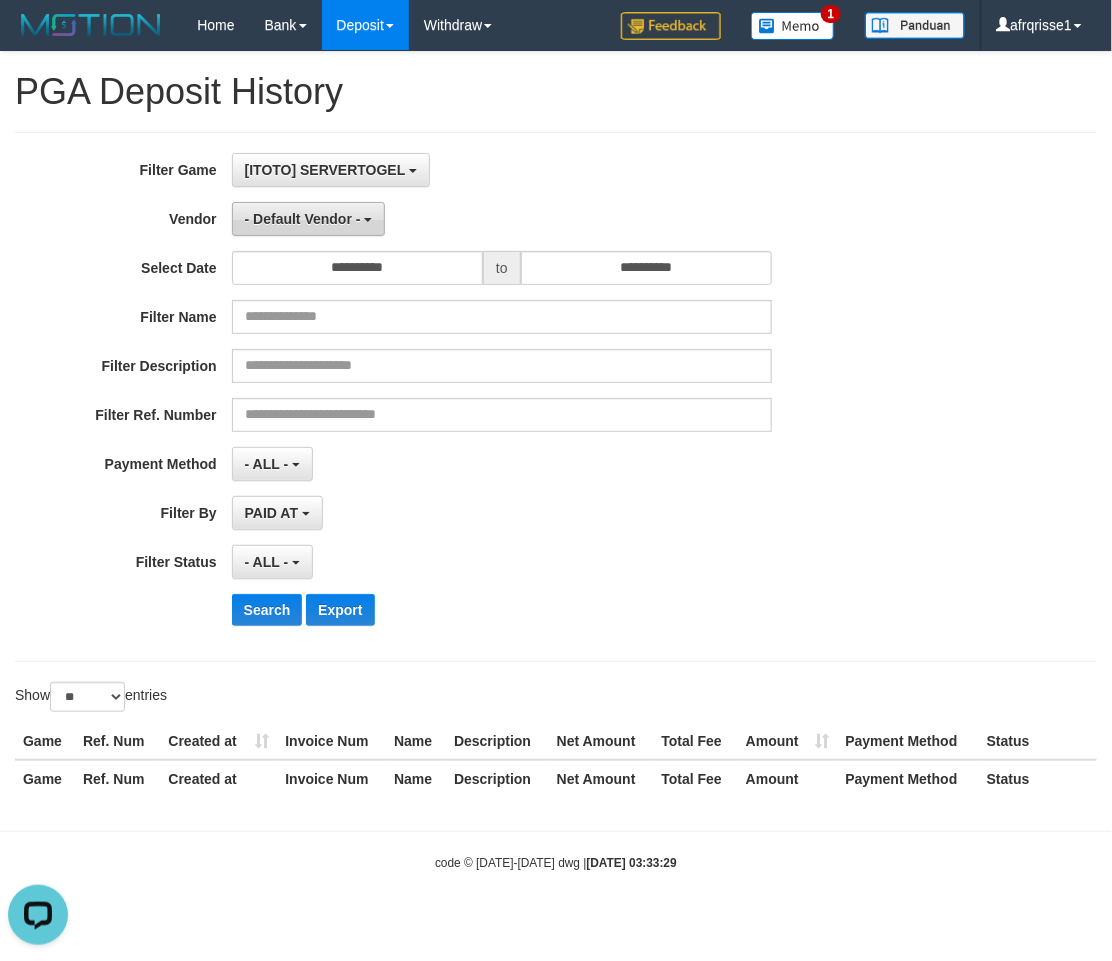 click on "- Default Vendor -" at bounding box center [303, 219] 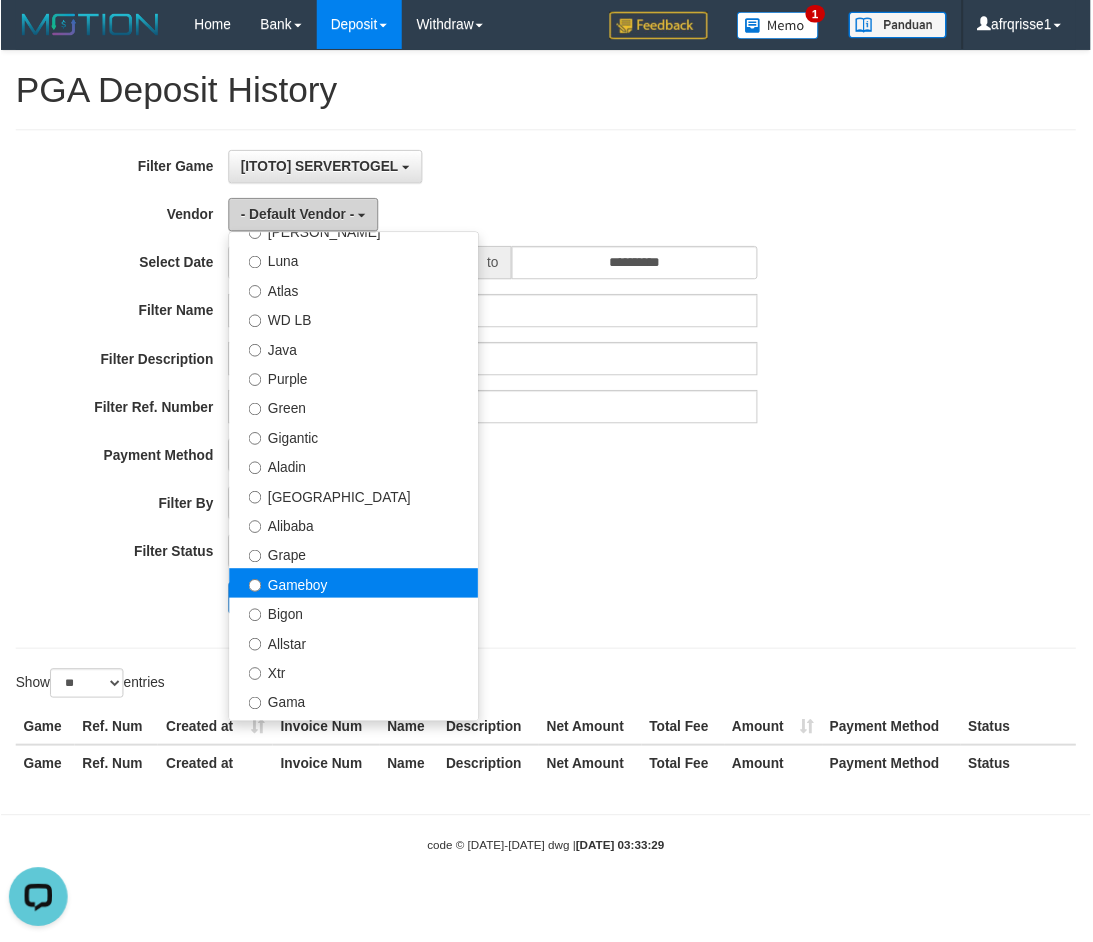 scroll, scrollTop: 166, scrollLeft: 0, axis: vertical 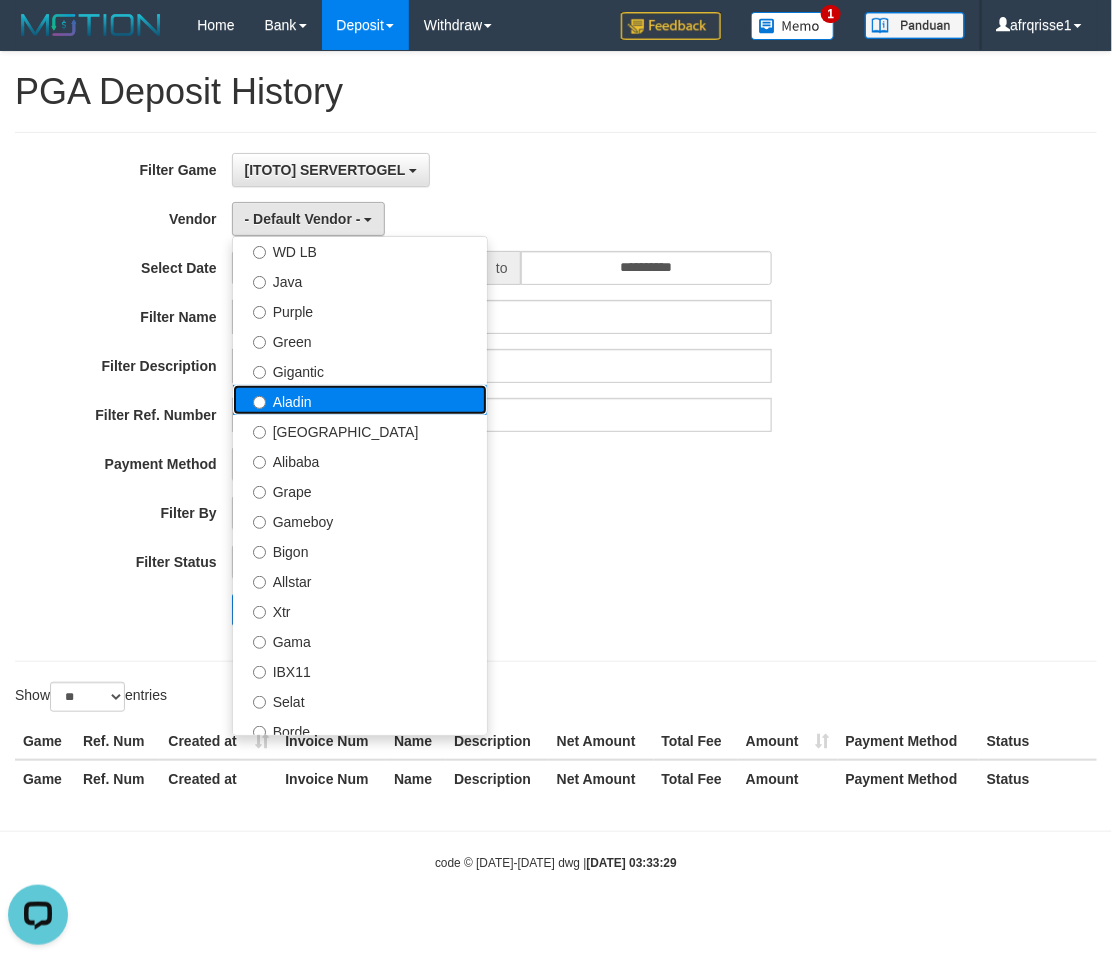 click on "Aladin" at bounding box center [360, 400] 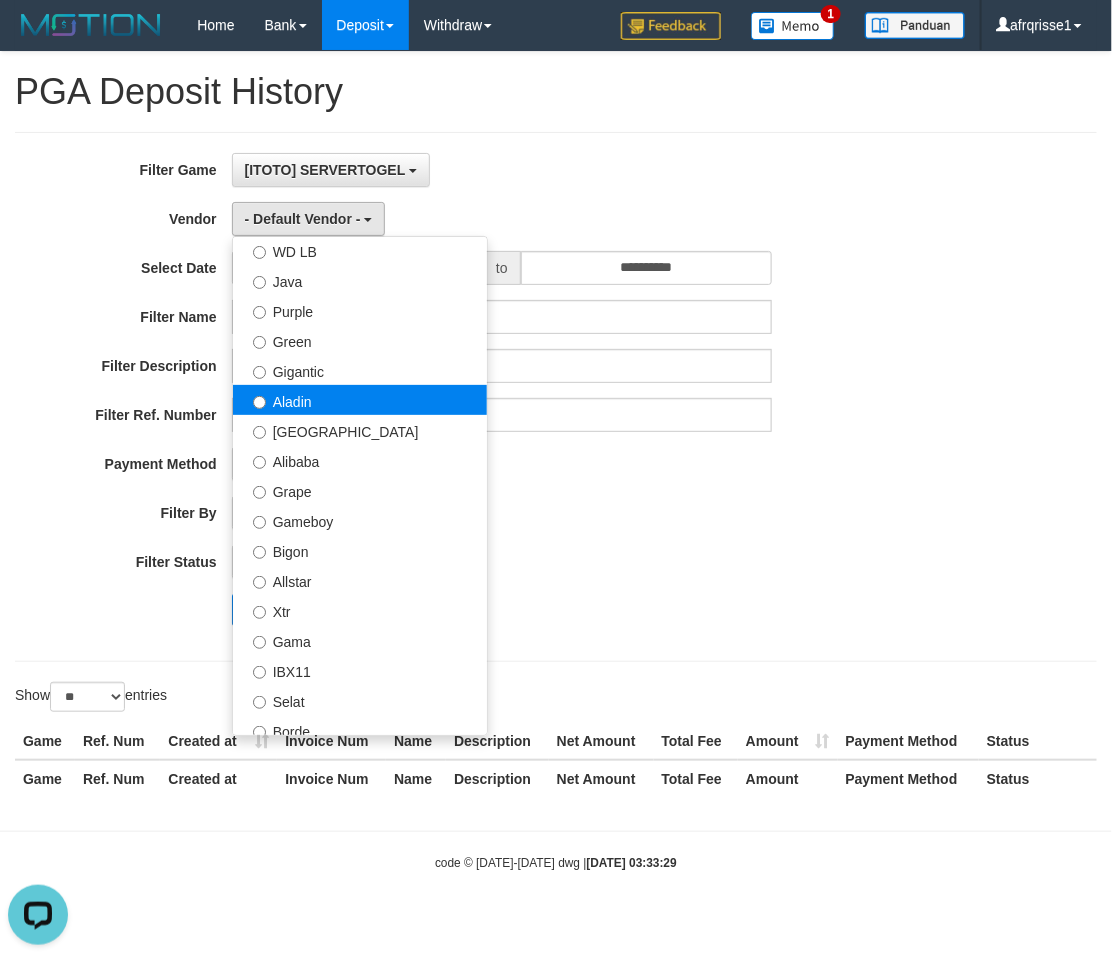 select on "**********" 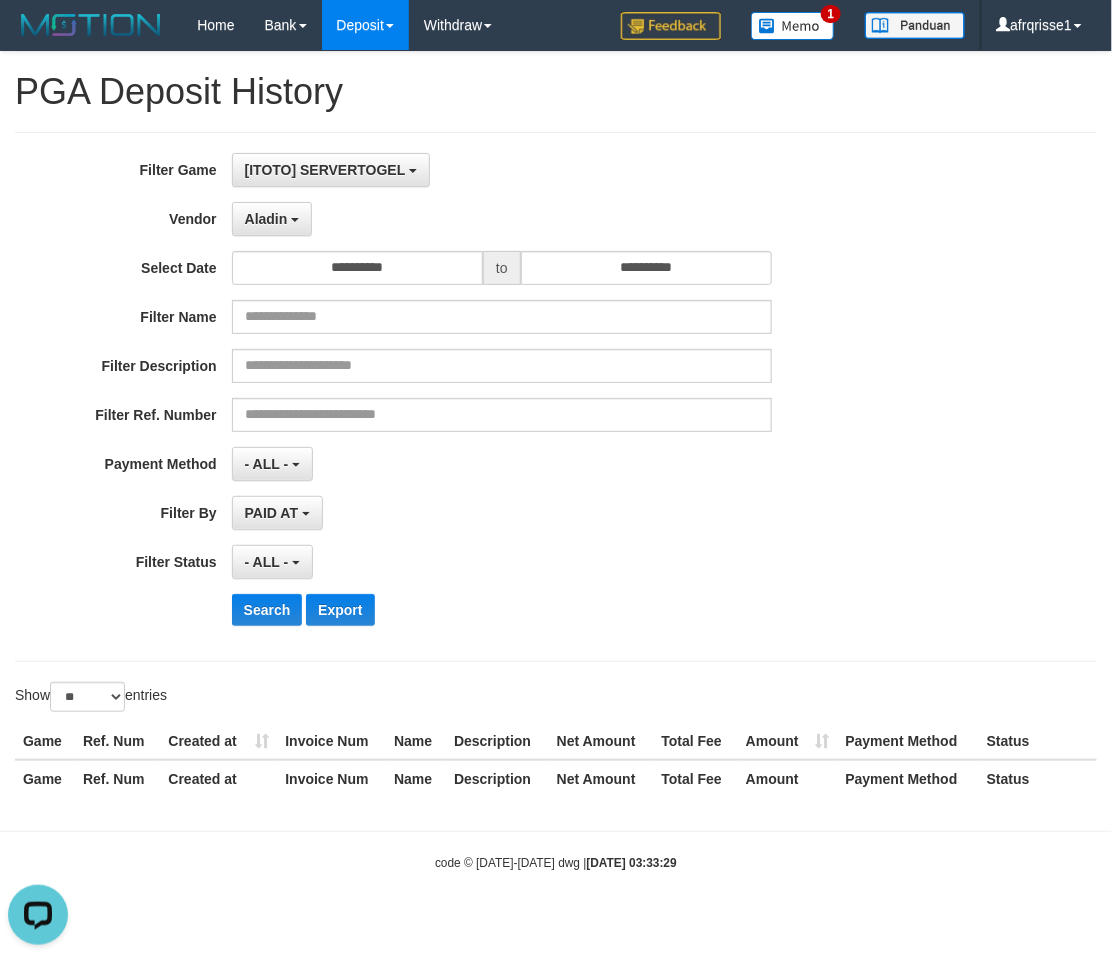 drag, startPoint x: 595, startPoint y: 540, endPoint x: 340, endPoint y: 316, distance: 339.41272 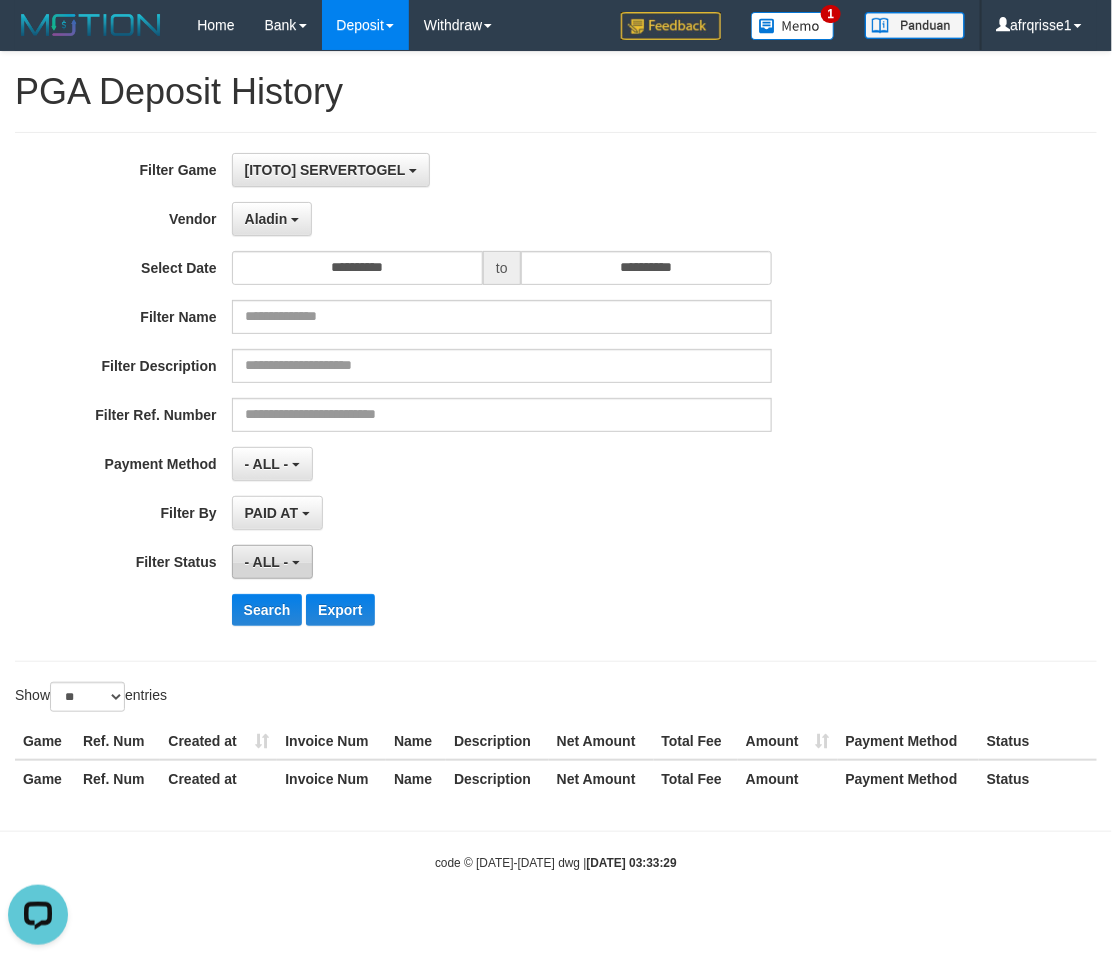 click on "- ALL -" at bounding box center (267, 562) 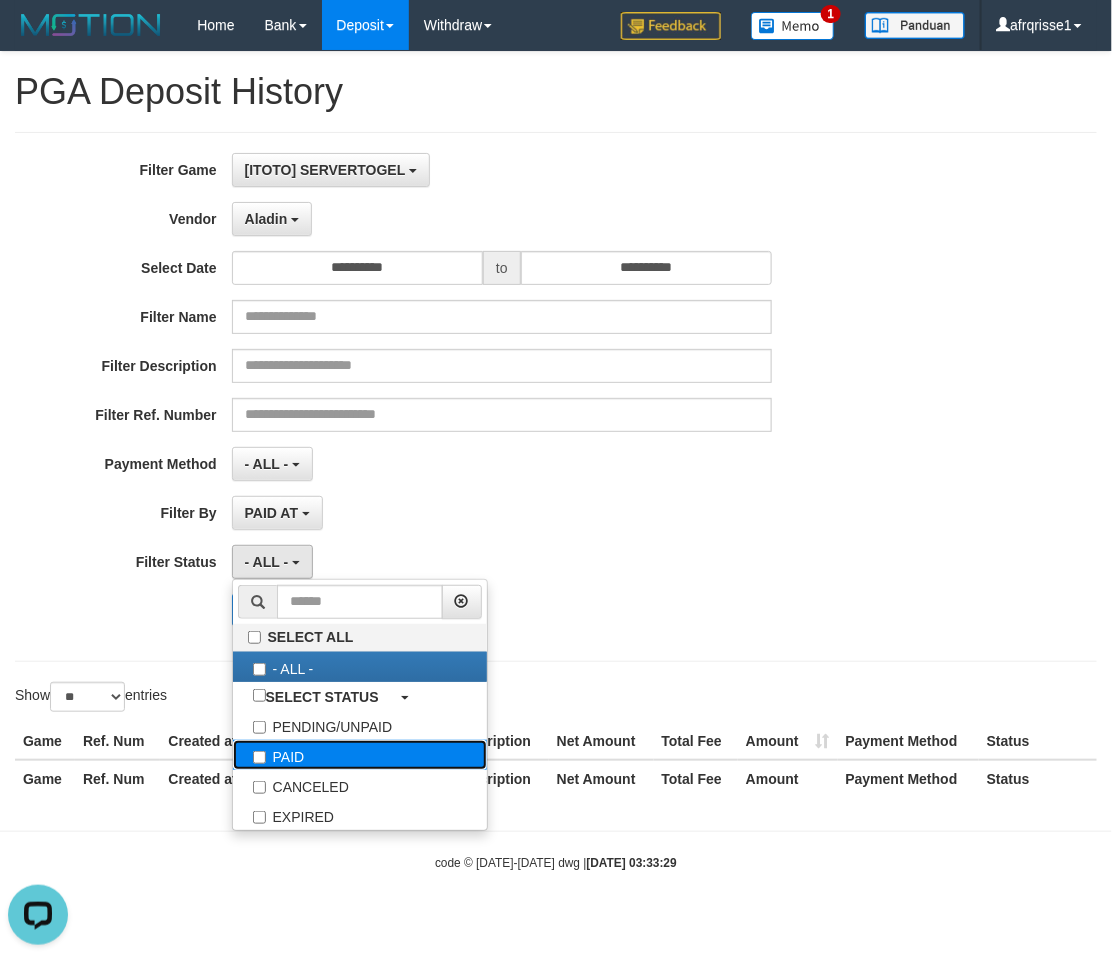 click on "PAID" at bounding box center [360, 755] 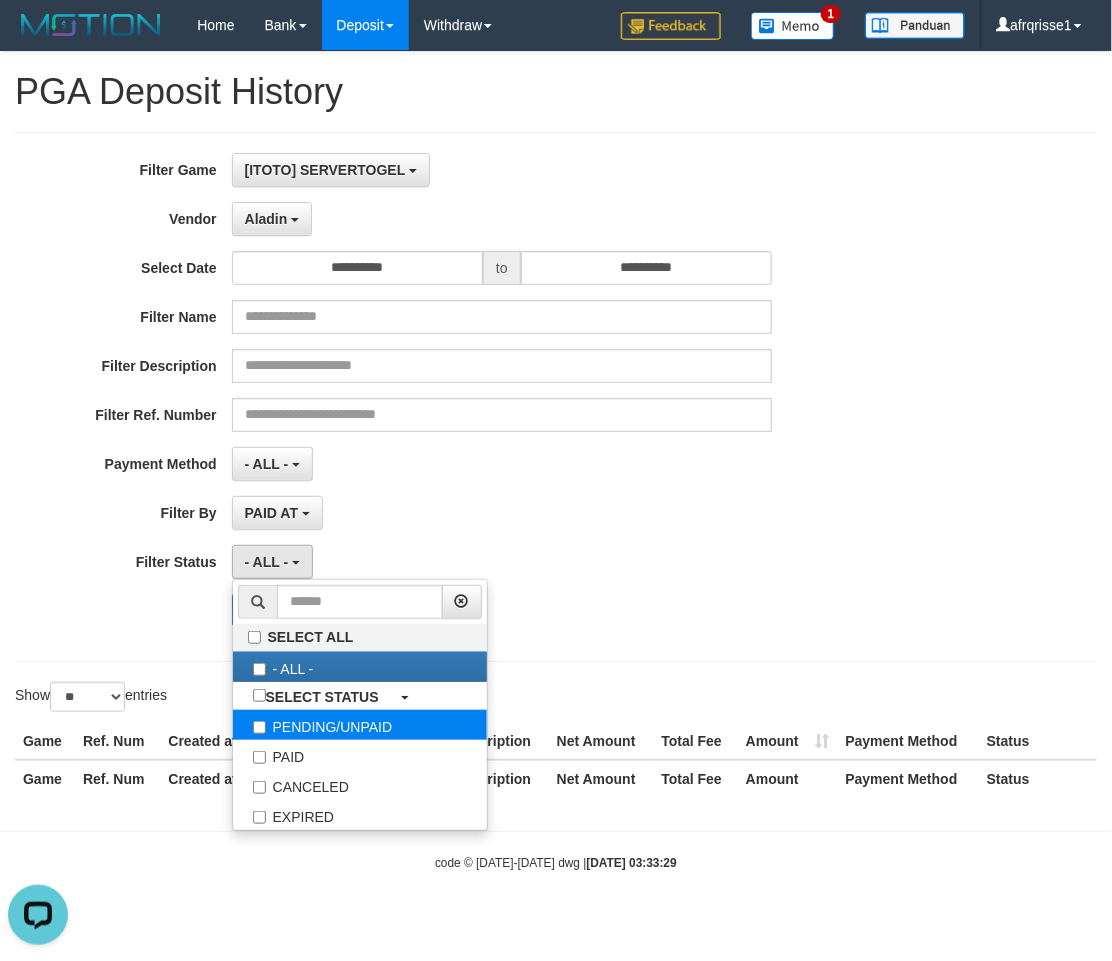 select on "*" 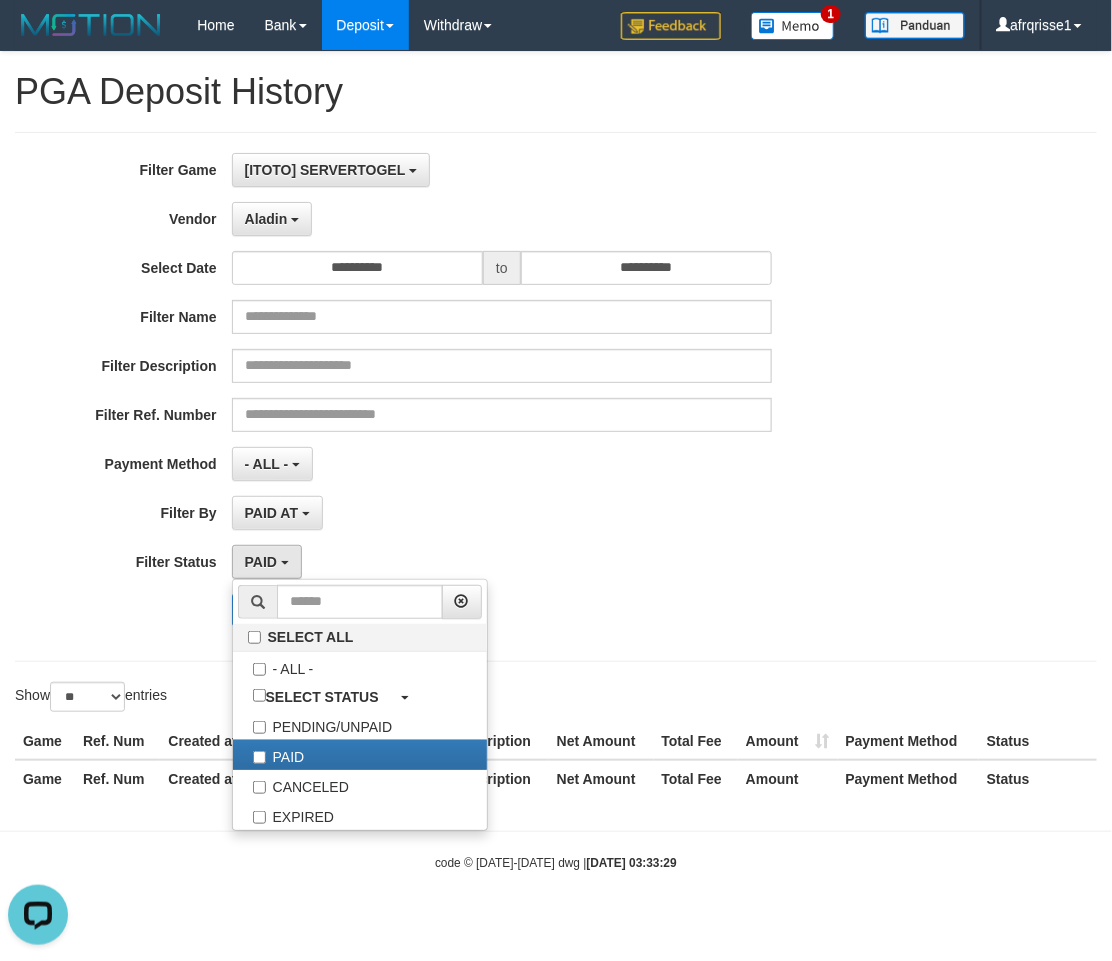 click on "**********" at bounding box center (463, 397) 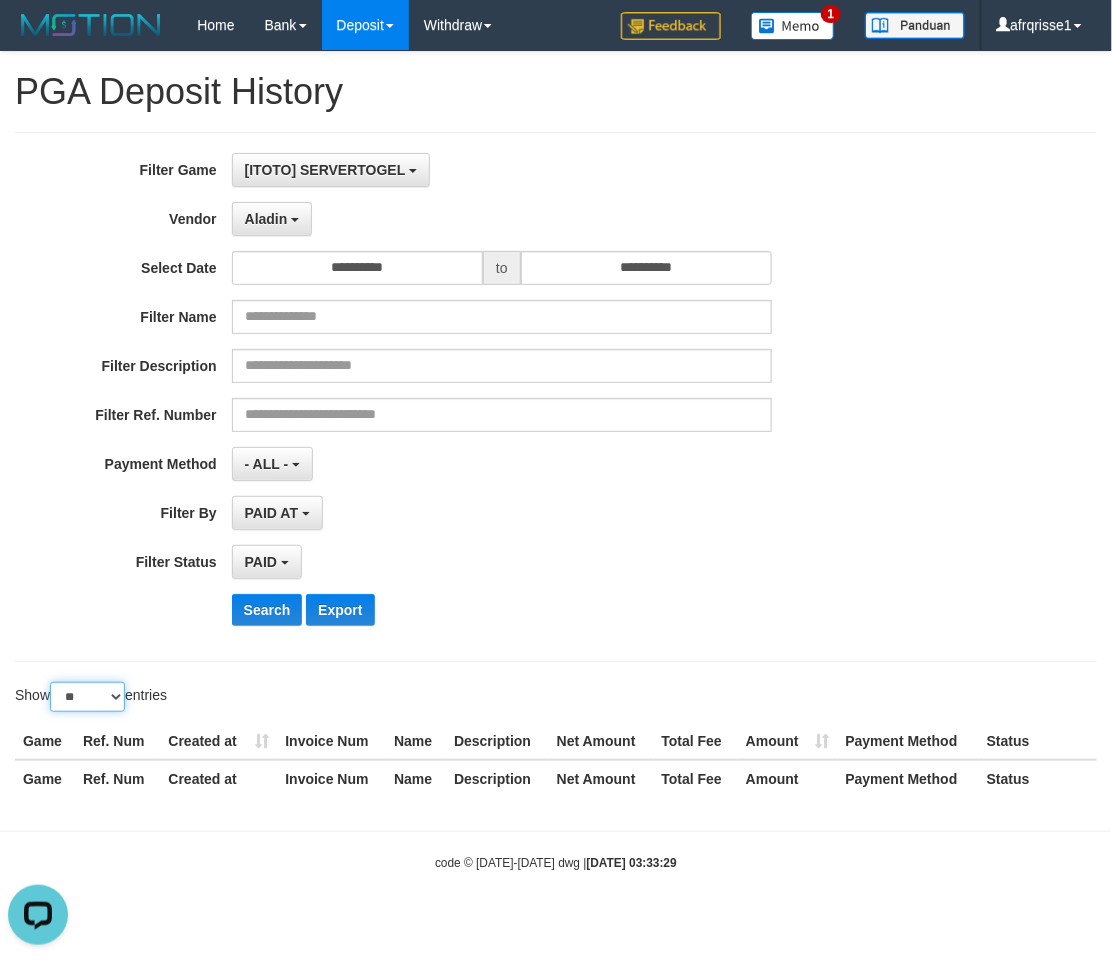 click on "** ** ** ***" at bounding box center (87, 697) 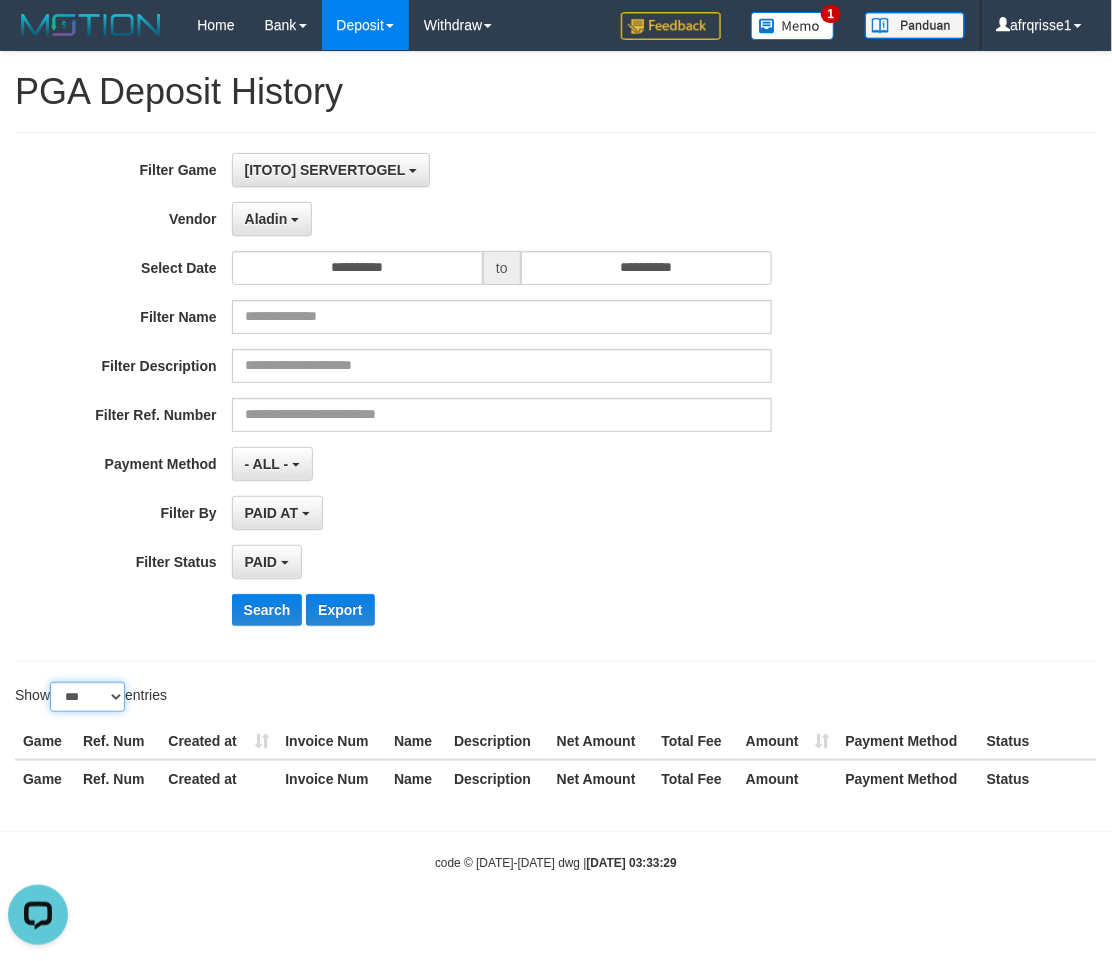 click on "** ** ** ***" at bounding box center (87, 697) 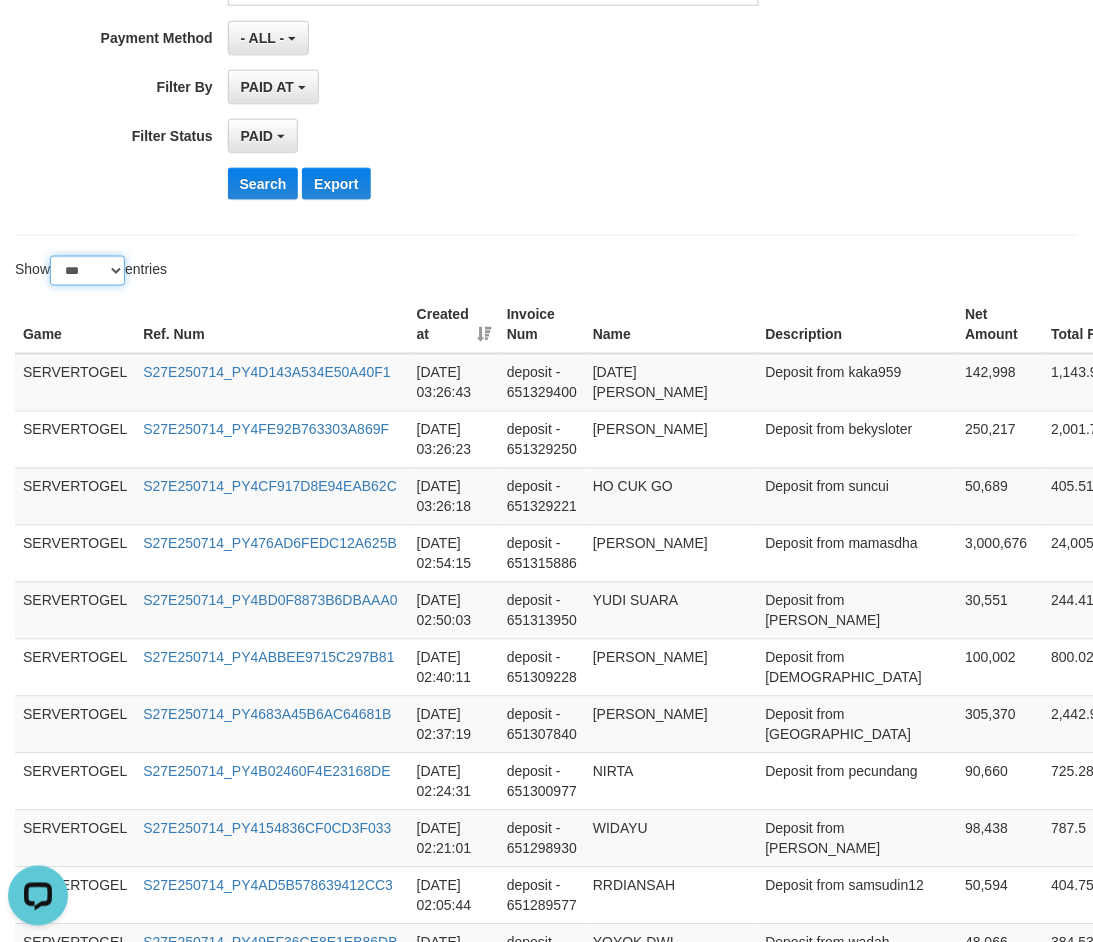 scroll, scrollTop: 500, scrollLeft: 0, axis: vertical 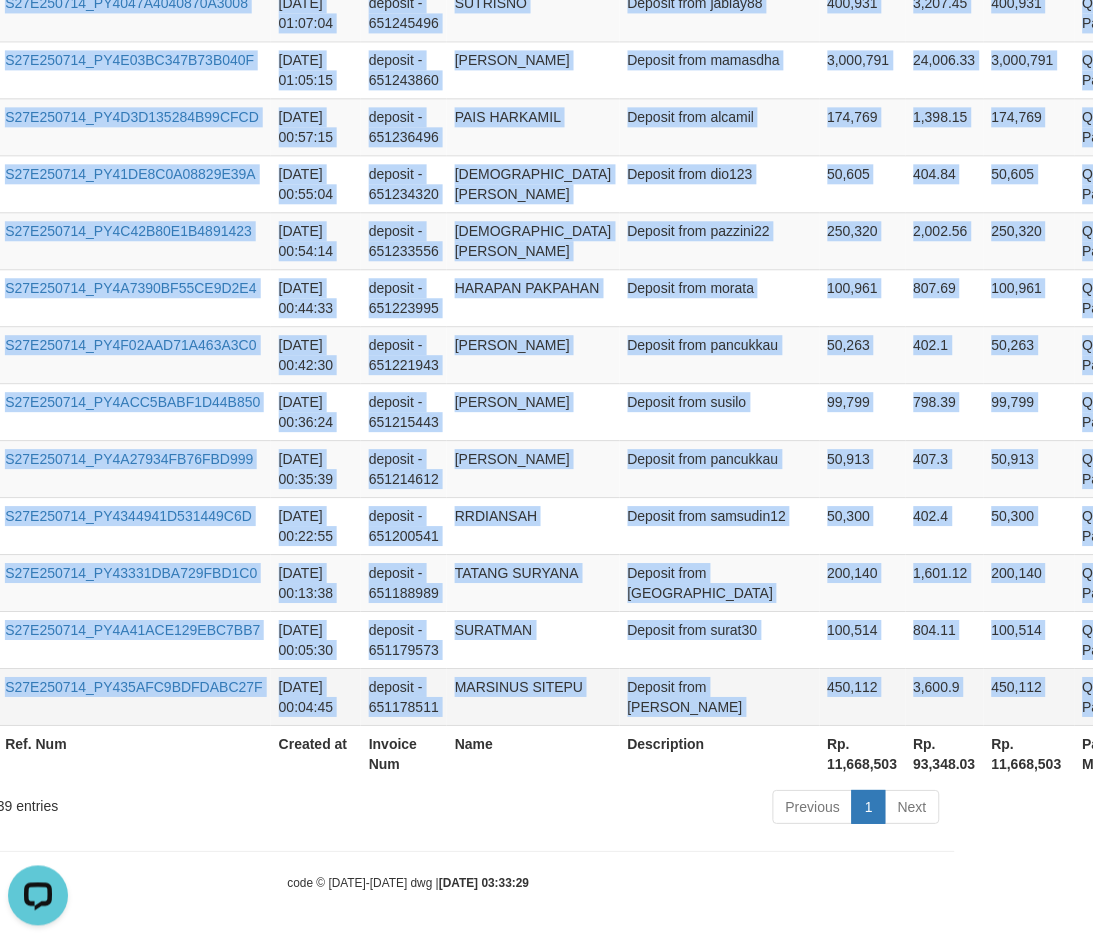 copy on "SERVERTOGEL S27E250714_PY4D143A534E50A40F1 2025-07-14 03:26:43 deposit - 651329400 DHANU MAROKA Deposit from kaka959 142,998 1,143.98 142,998 QRIS Payment P   SERVERTOGEL S27E250714_PY4FE92B763303A869F 2025-07-14 03:26:23 deposit - 651329250 MOHAMAD ZAKARIYA Deposit from bekysloter 250,217 2,001.74 250,217 QRIS Payment P   SERVERTOGEL S27E250714_PY4CF917D8E94EAB62C 2025-07-14 03:26:18 deposit - 651329221 HO CUK GO Deposit from suncui 50,689 405.51 50,689 QRIS Payment P   SERVERTOGEL S27E250714_PY476AD6FEDC12A625B 2025-07-14 02:54:15 deposit - 651315886 DANY SUTRISNO Deposit from mamasdha 3,000,676 24,005.41 3,000,676 QRIS Payment P   SERVERTOGEL S27E250714_PY4BD0F8873B6DBAAA0 2025-07-14 02:50:03 deposit - 651313950 YUDI SUARA Deposit from kundil 30,551 244.41 30,551 QRIS Payment P   SERVERTOGEL S27E250714_PY4ABBEE9715C297B81 2025-07-14 02:40:11 deposit - 651309228 KRISTIAN Deposit from cristian98 100,002 800.02 100,002 QRIS Payment P   SERVERTOGEL S27E250714_PY4683A45B6AC64681B 2025-07-14 02:37:19 deposit ..." 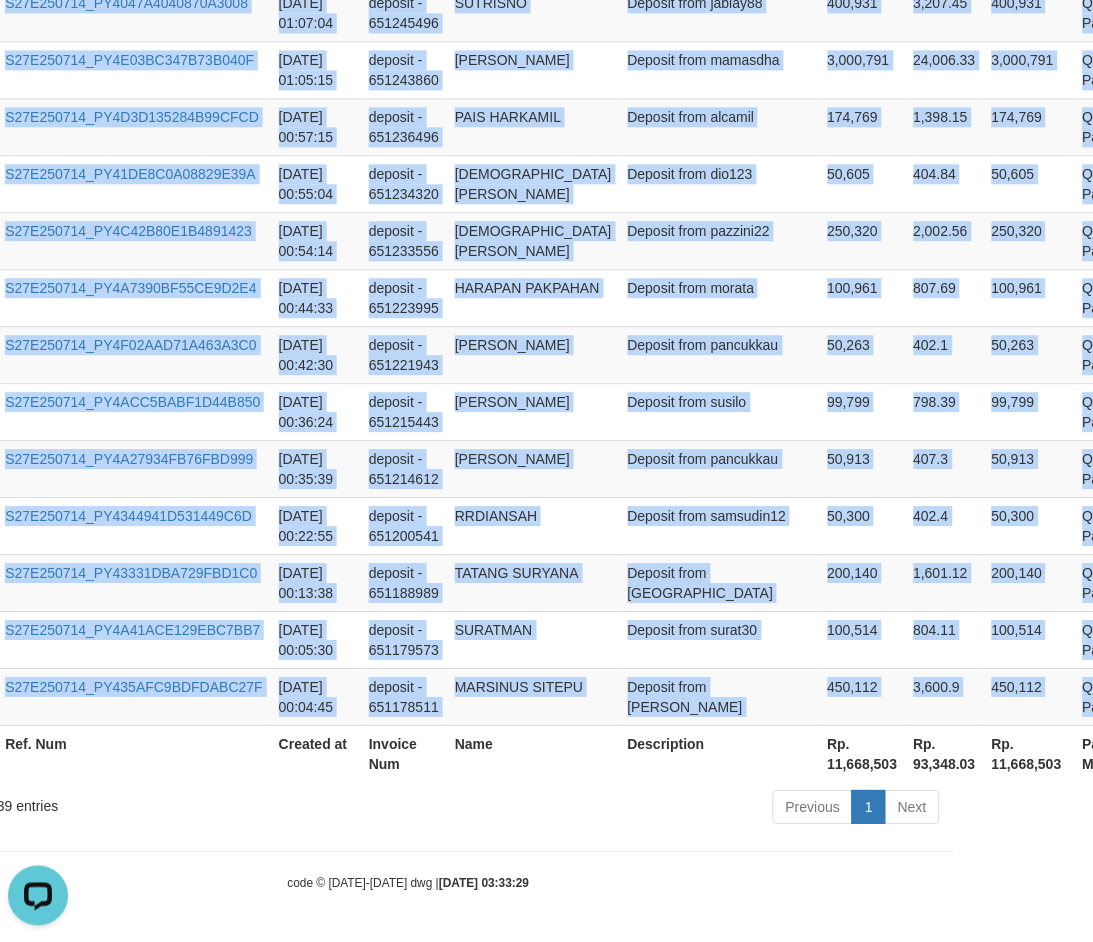 click on "Toggle navigation
Home
Bank
Account List
Load
By Website
Group
[ITOTO]													SERVERTOGEL
Mutasi Bank
Search
Sync
Note Mutasi
Deposit
DPS Fetch
DPS List
History
PGA History
Note DPS" at bounding box center (408, -668) 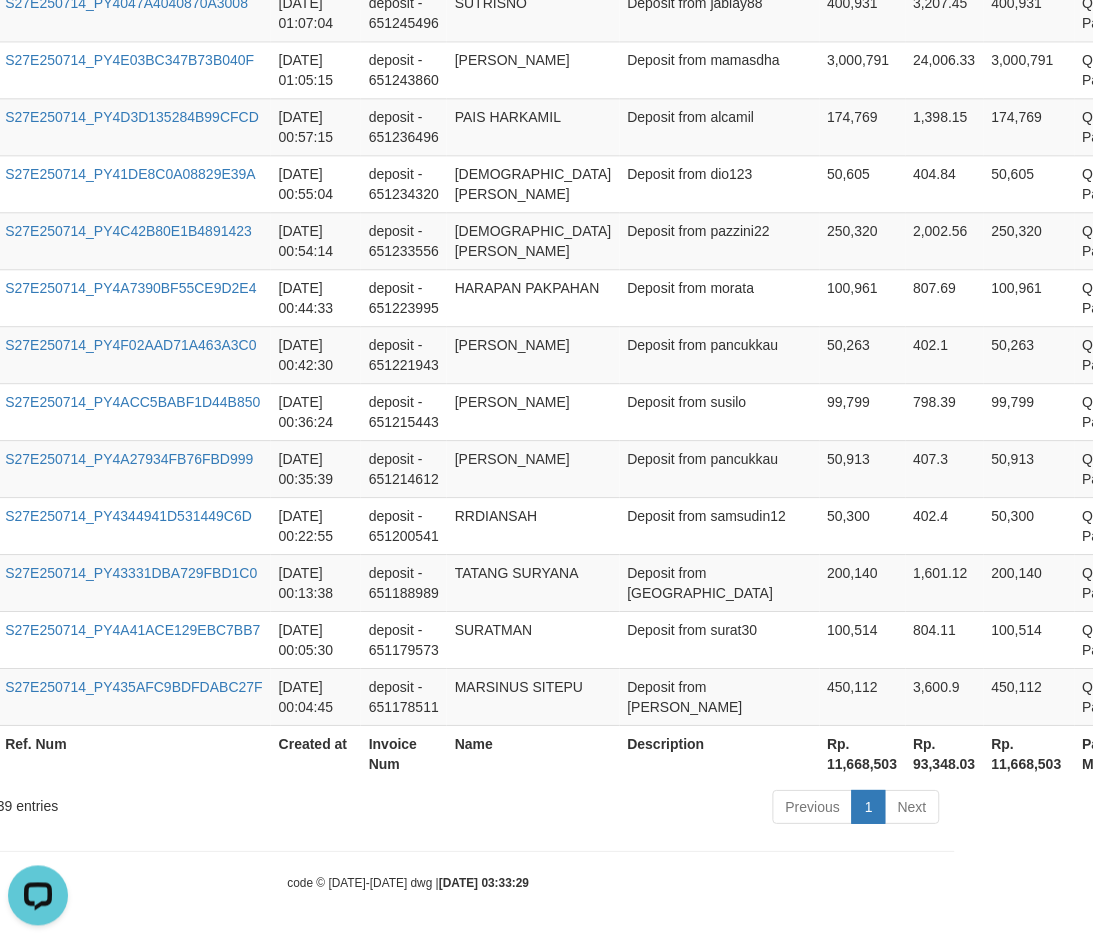 drag, startPoint x: 522, startPoint y: 816, endPoint x: 542, endPoint y: 817, distance: 20.024984 